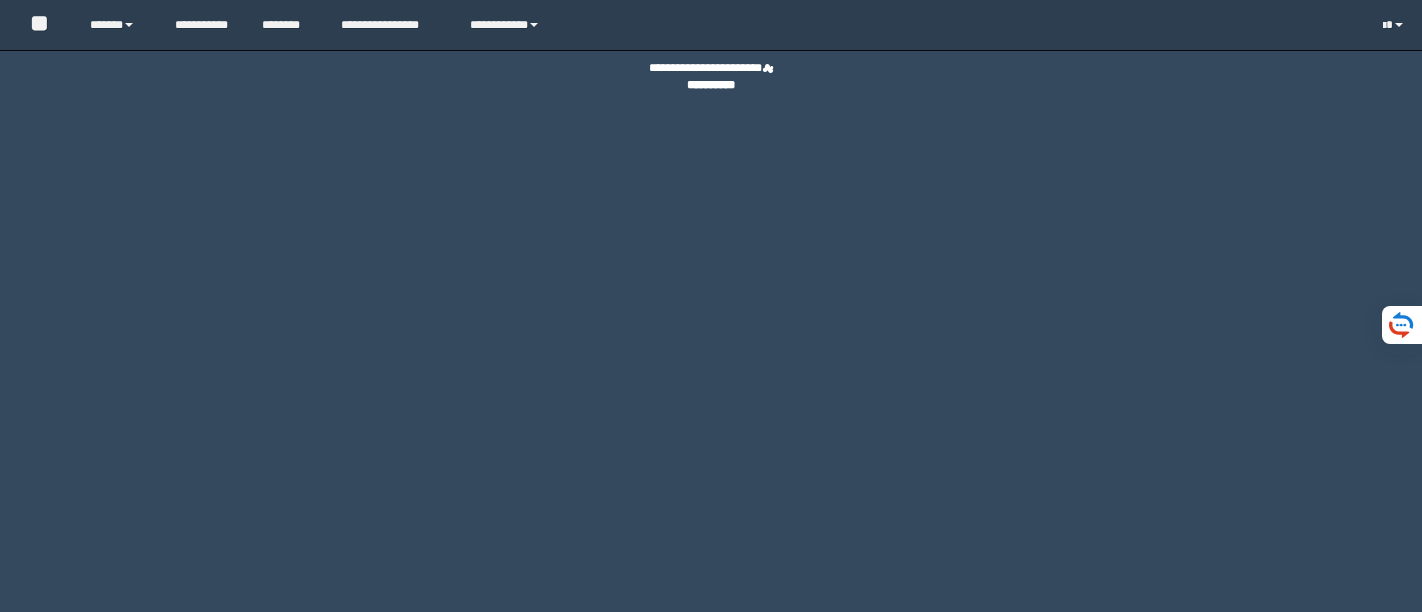 scroll, scrollTop: 0, scrollLeft: 0, axis: both 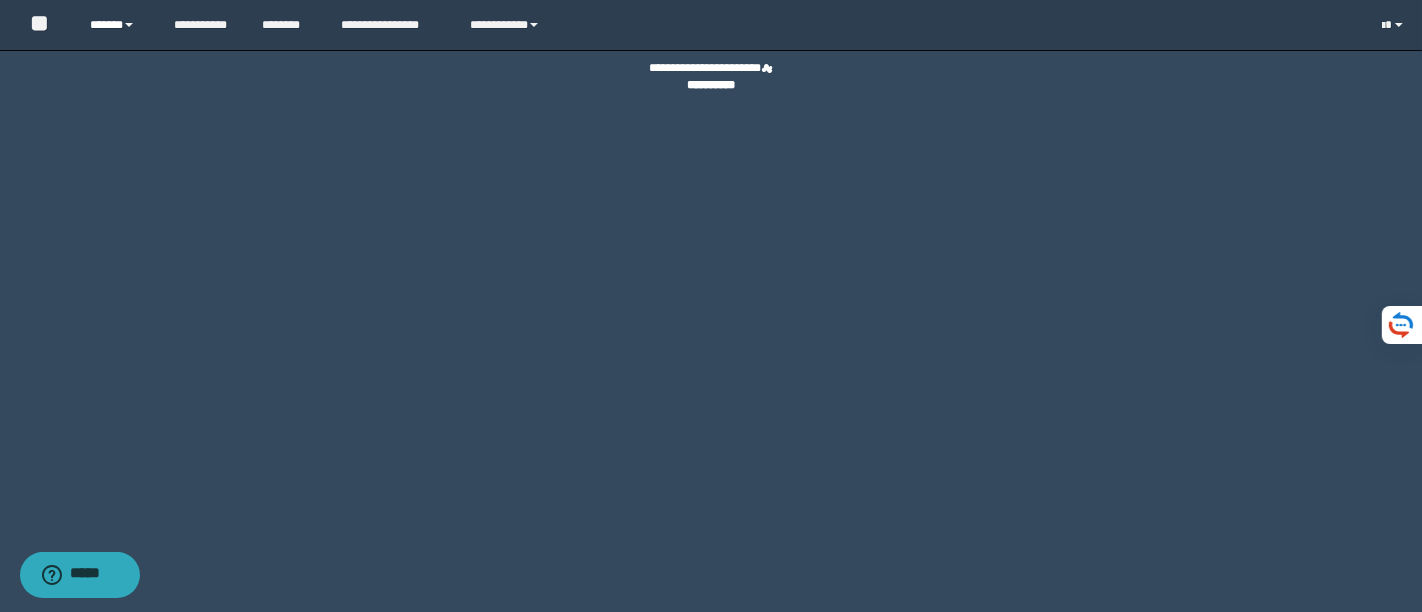 click on "******" at bounding box center [117, 25] 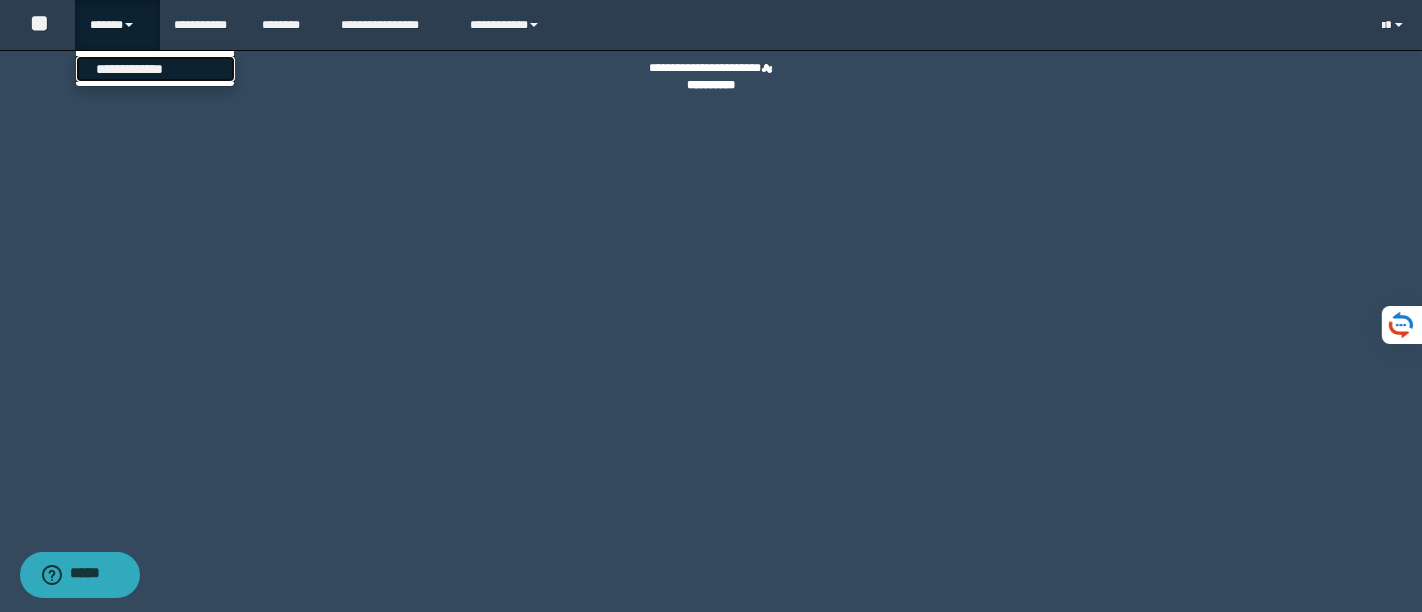 click on "**********" at bounding box center [155, 69] 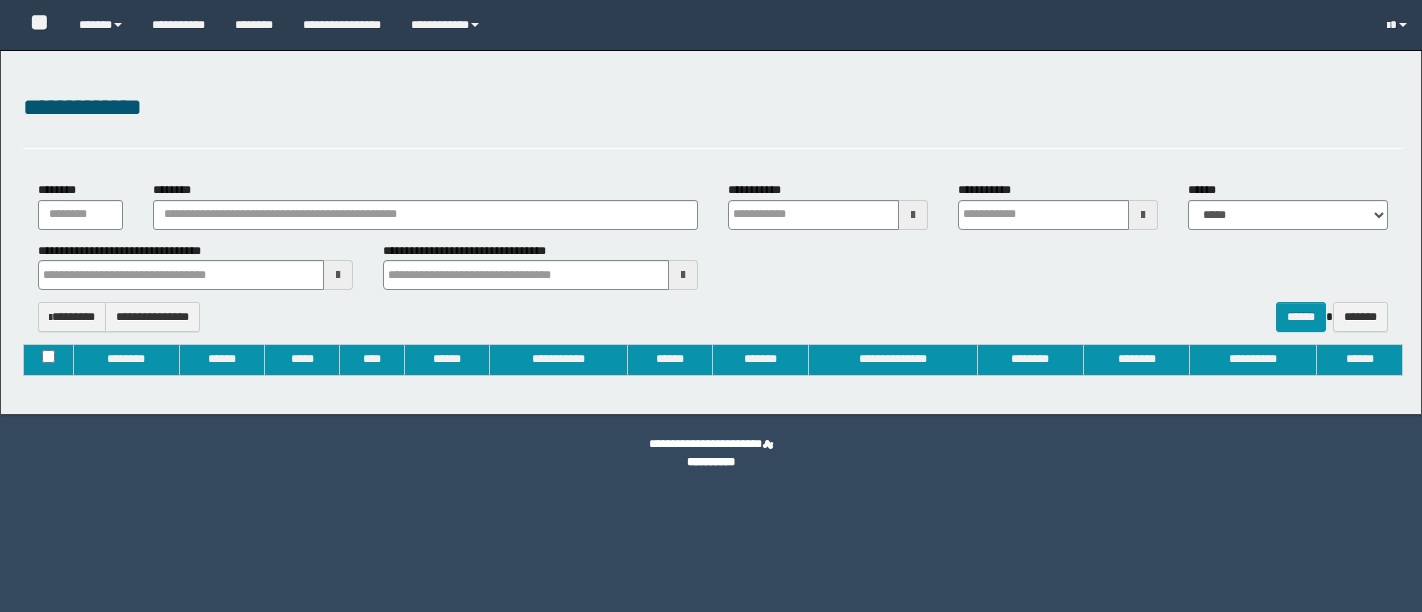 type on "**********" 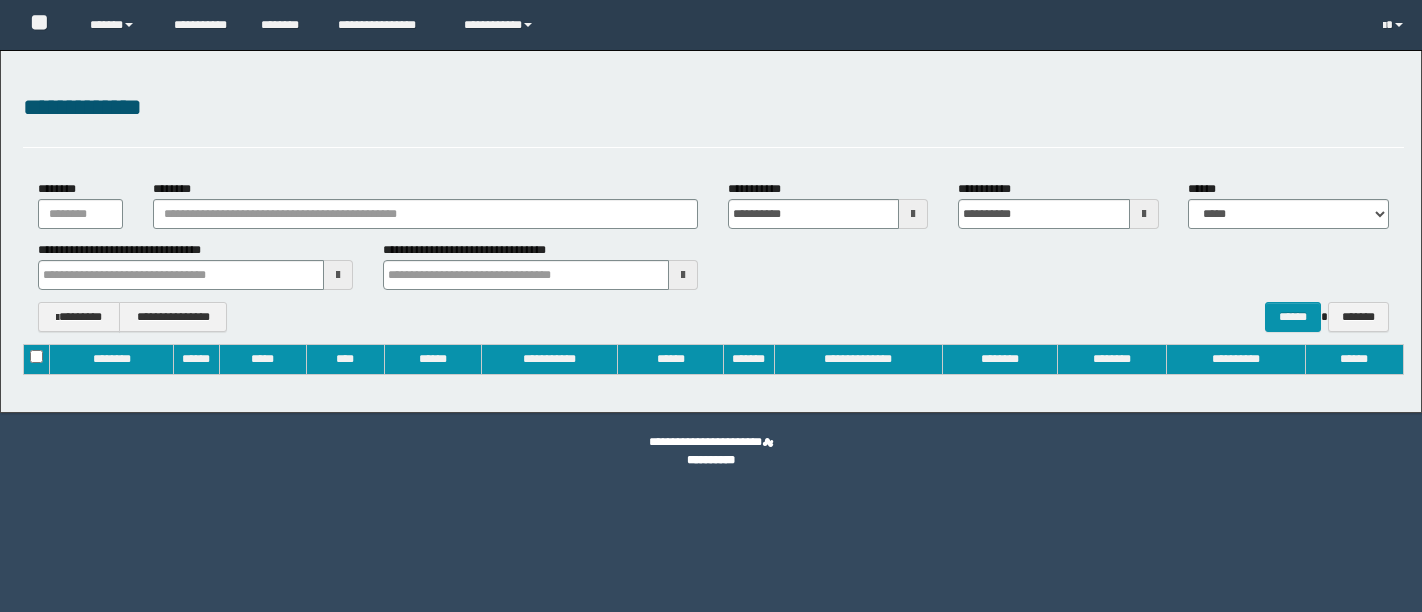 scroll, scrollTop: 0, scrollLeft: 0, axis: both 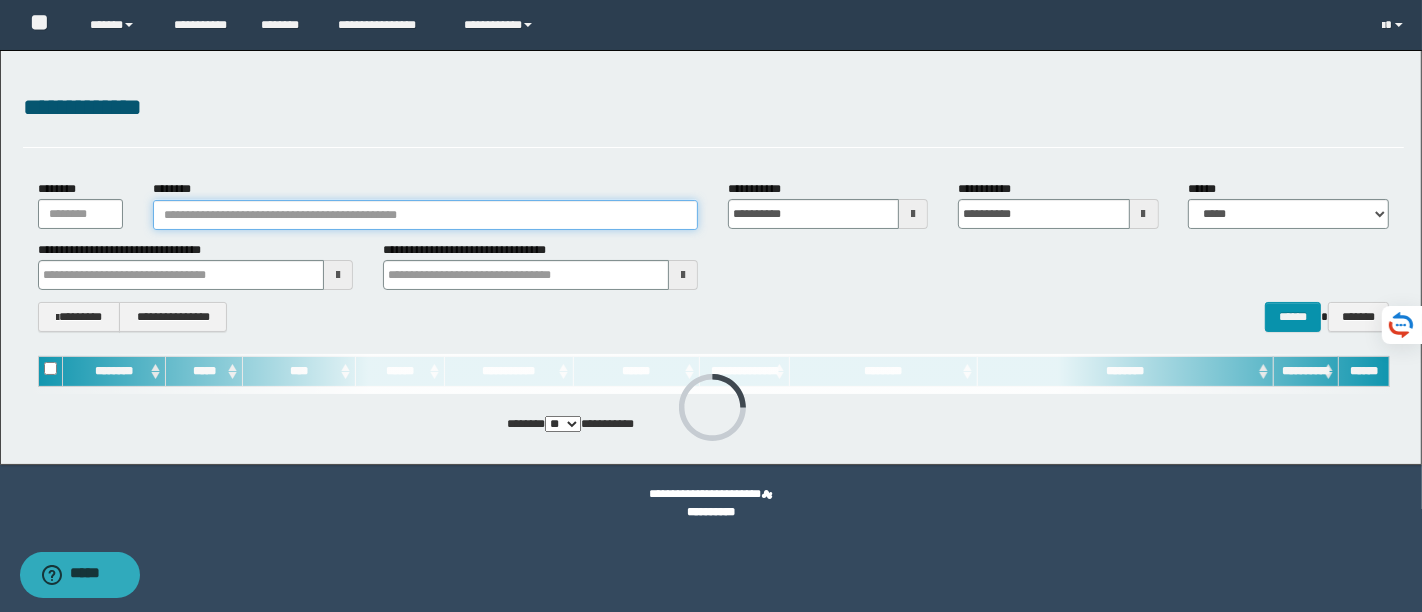 click on "********" at bounding box center [425, 215] 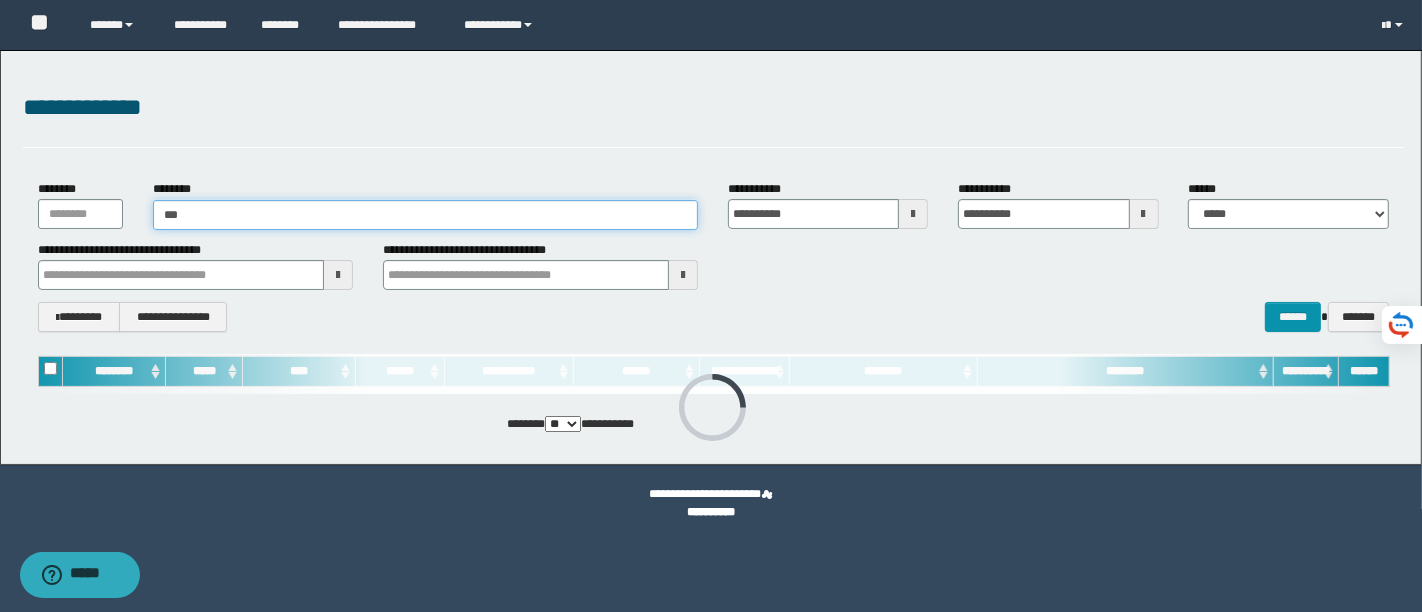type on "****" 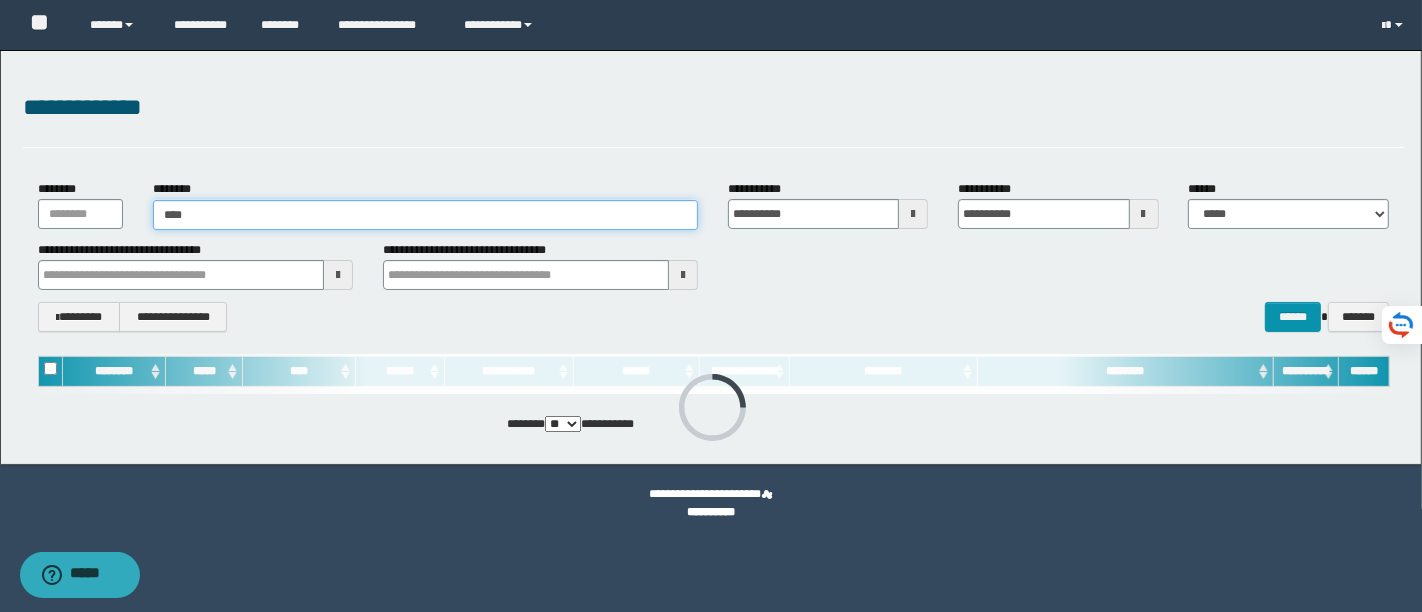 type on "****" 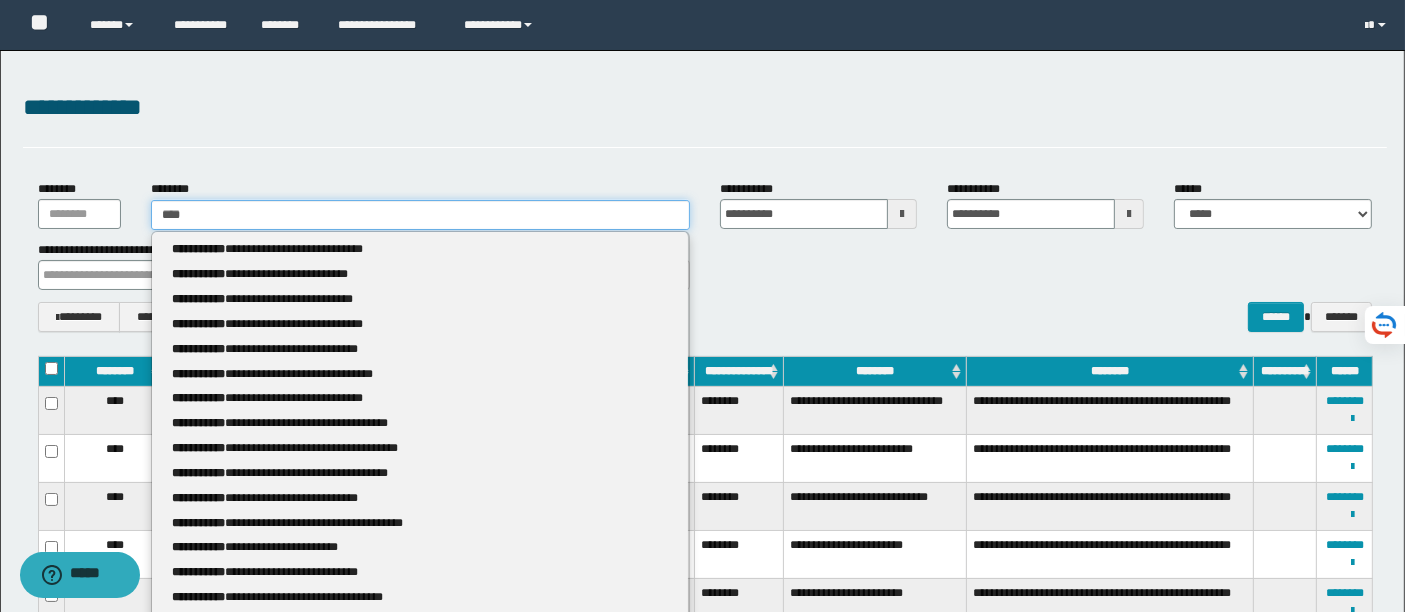 type 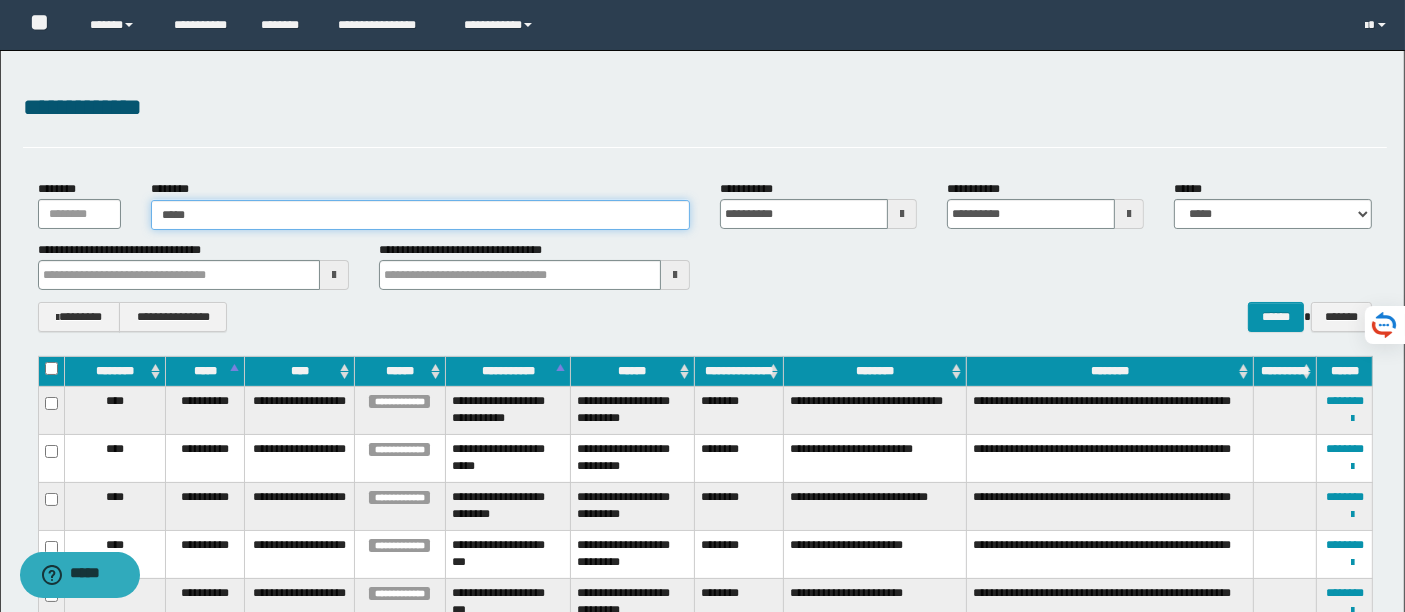 type on "*****" 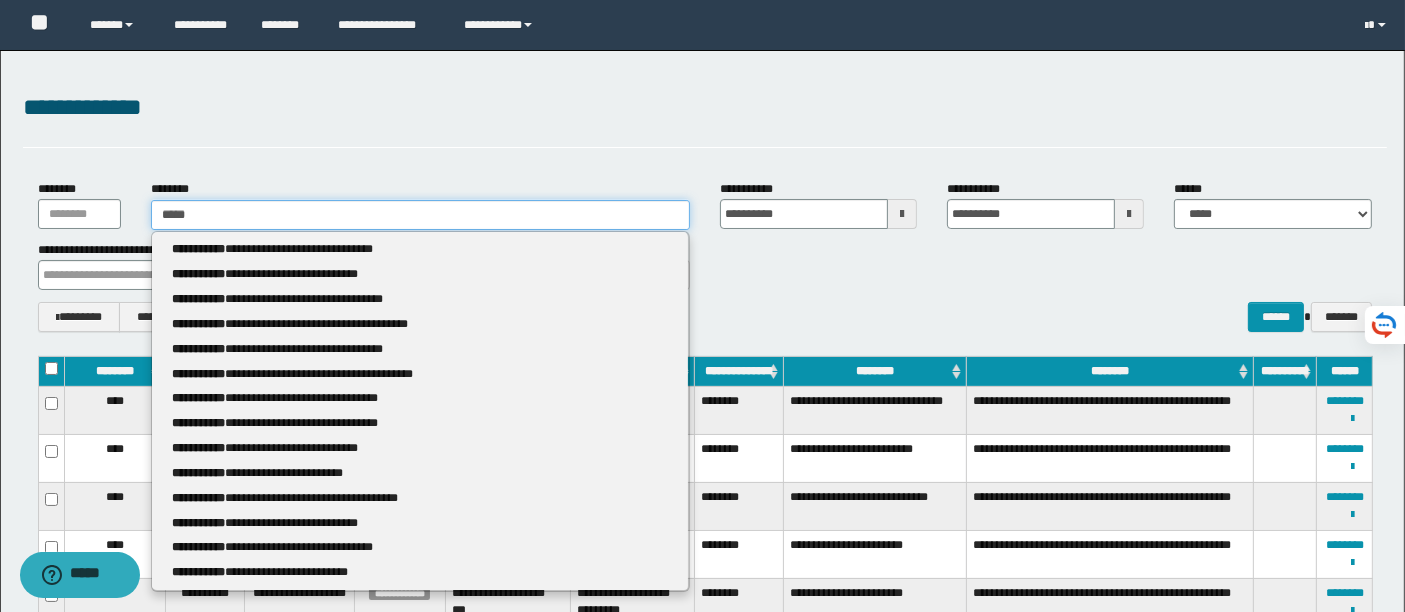 type 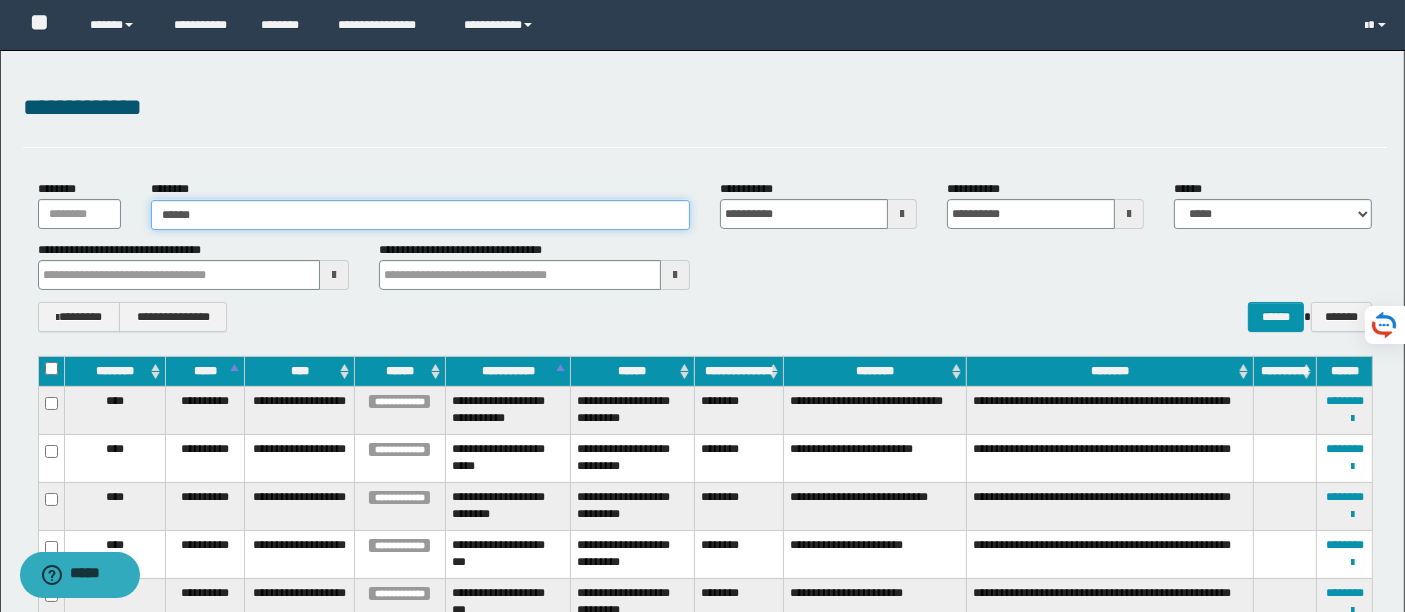 type on "*******" 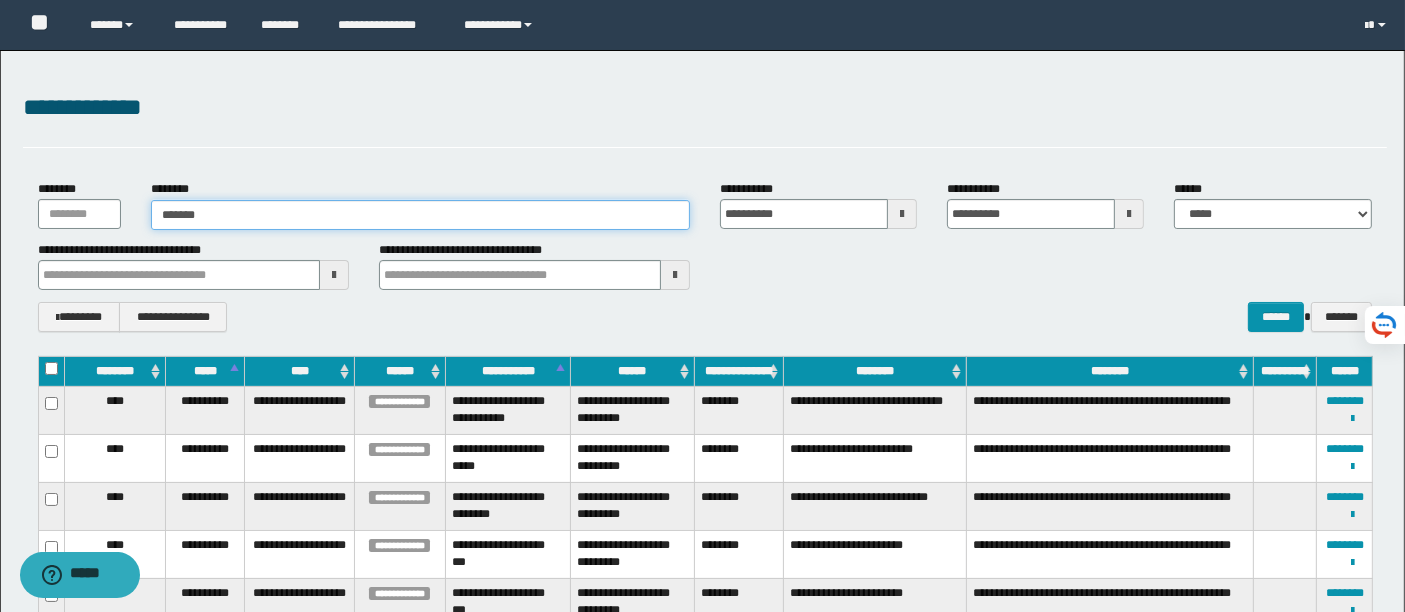 type on "*******" 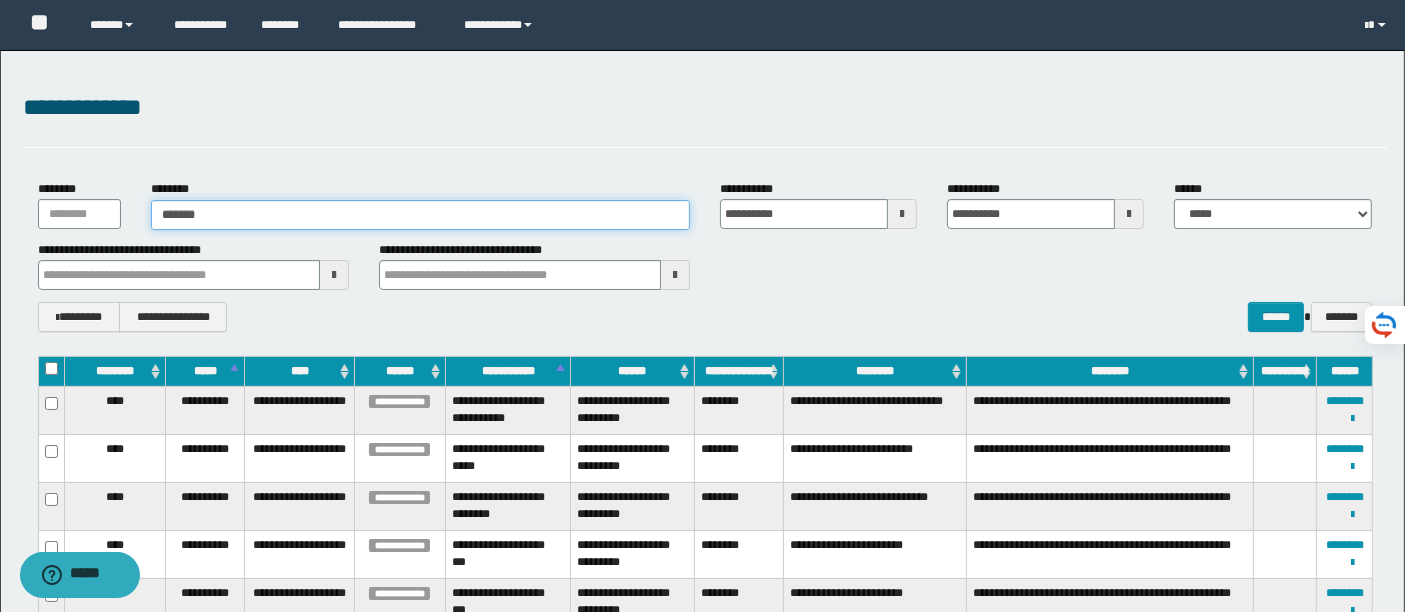 type 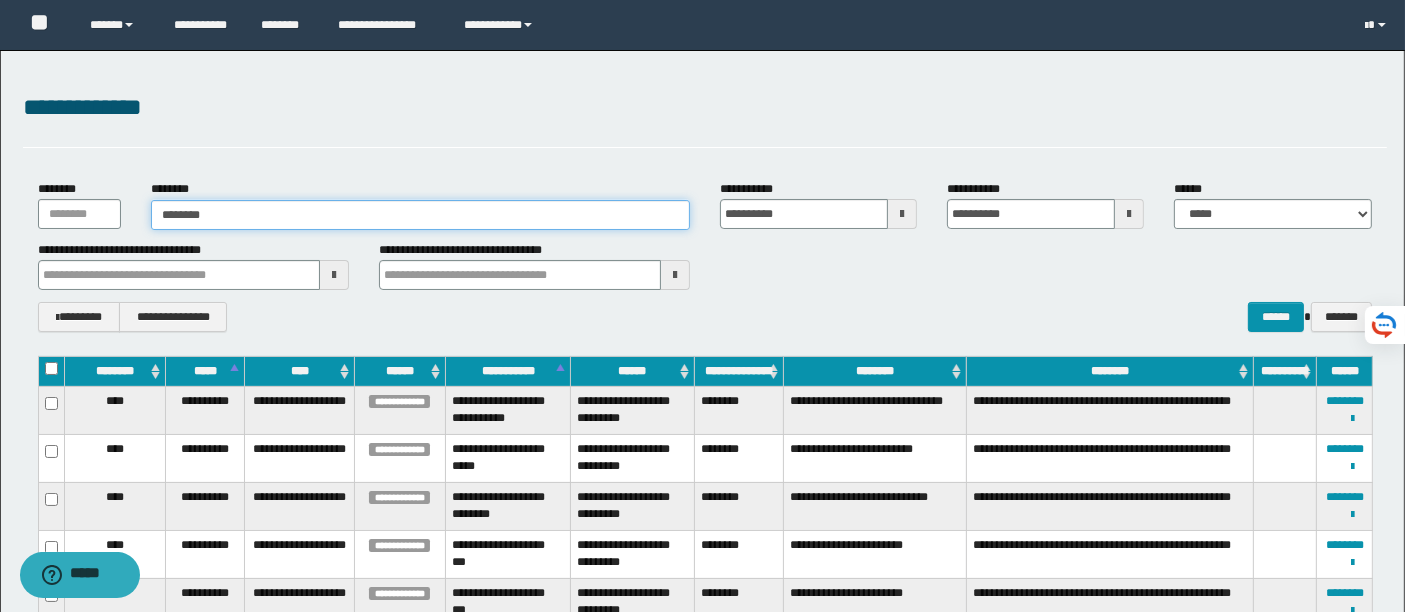type on "********" 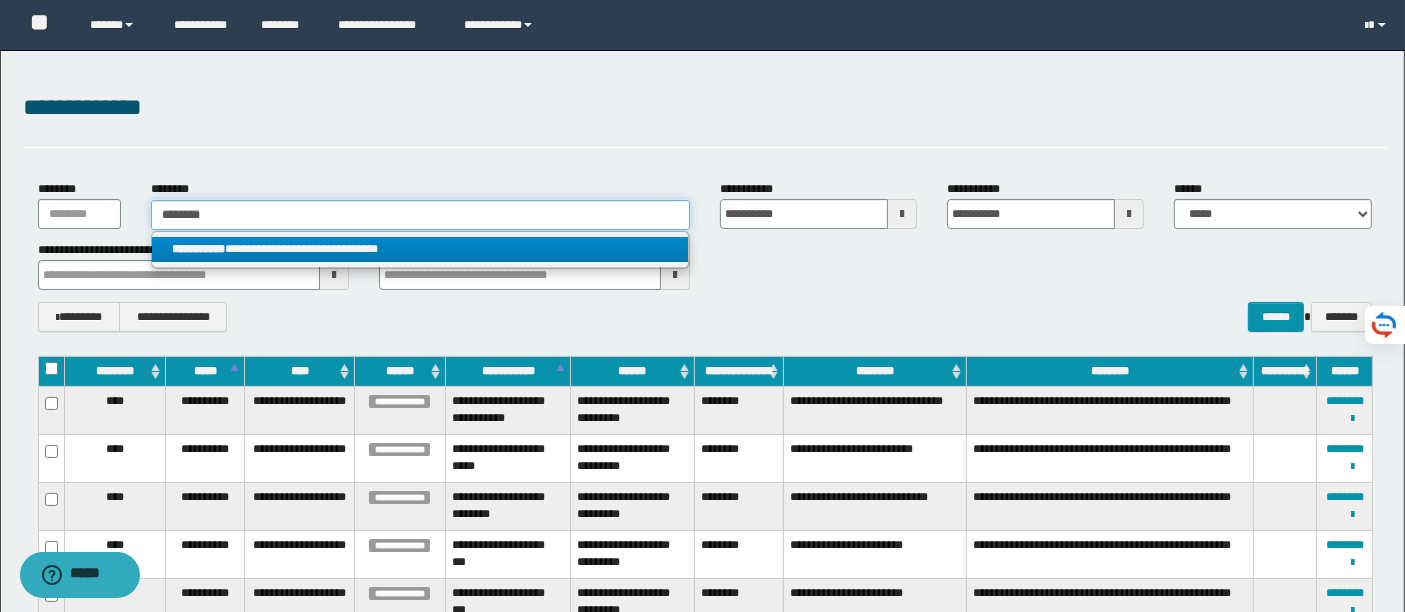 type on "********" 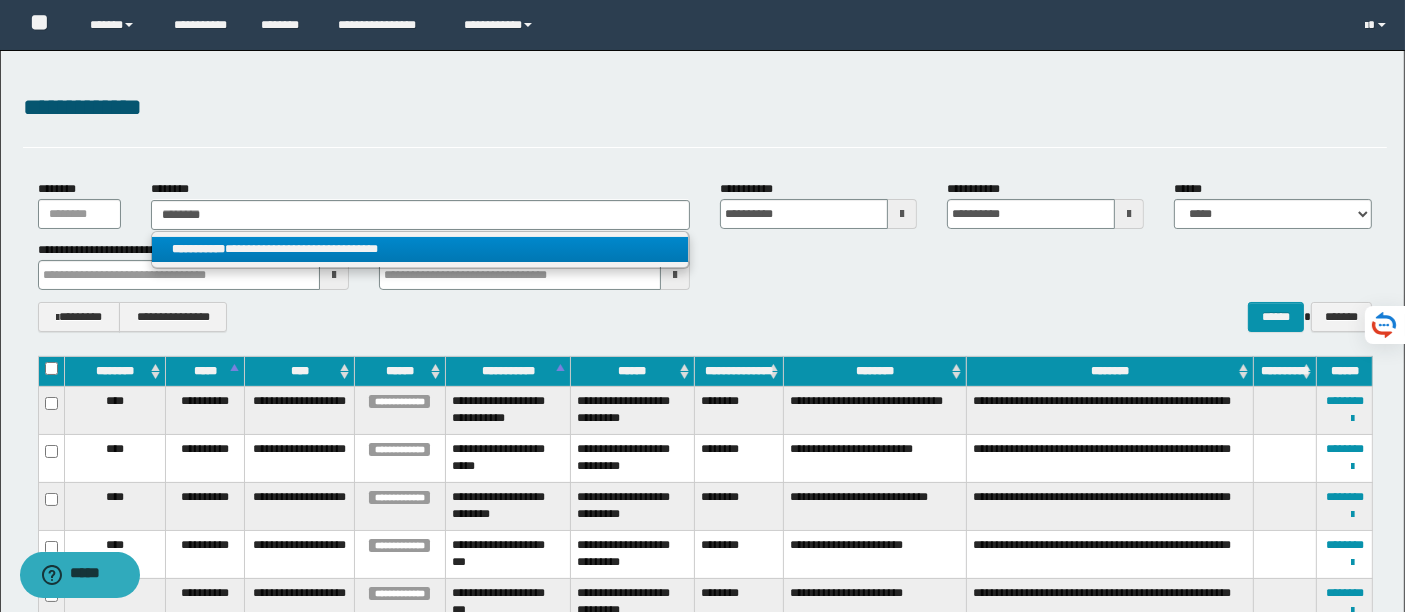 click on "**********" at bounding box center (420, 249) 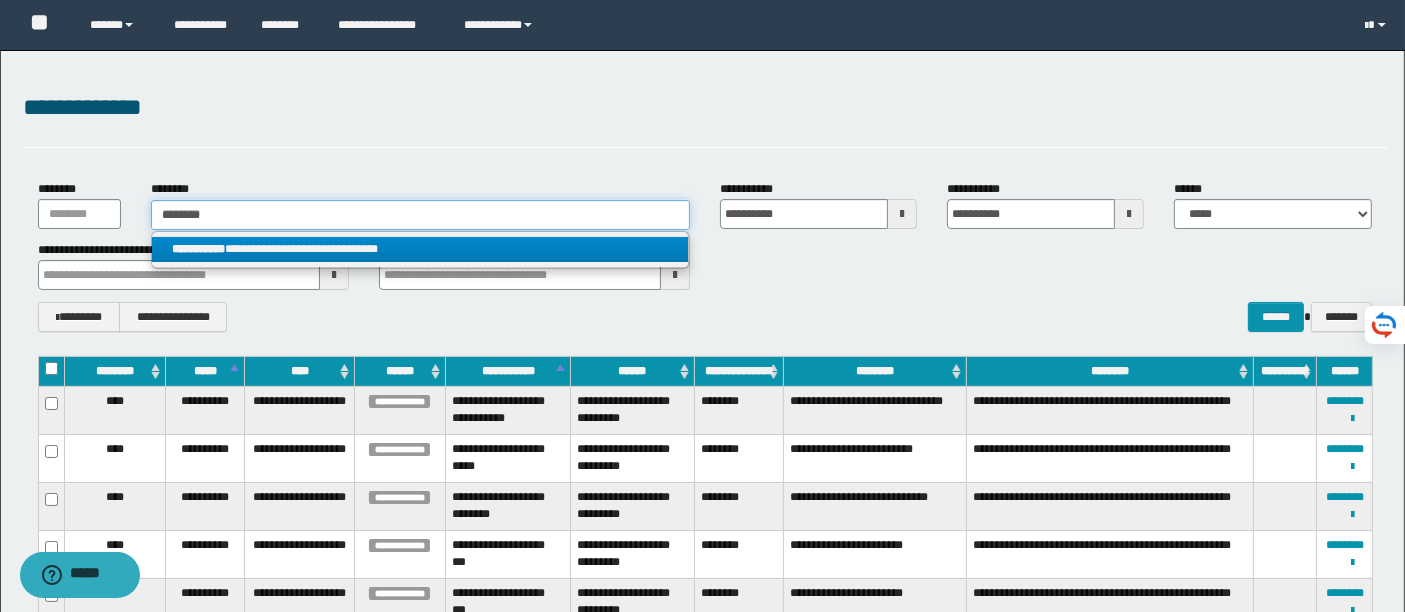 type 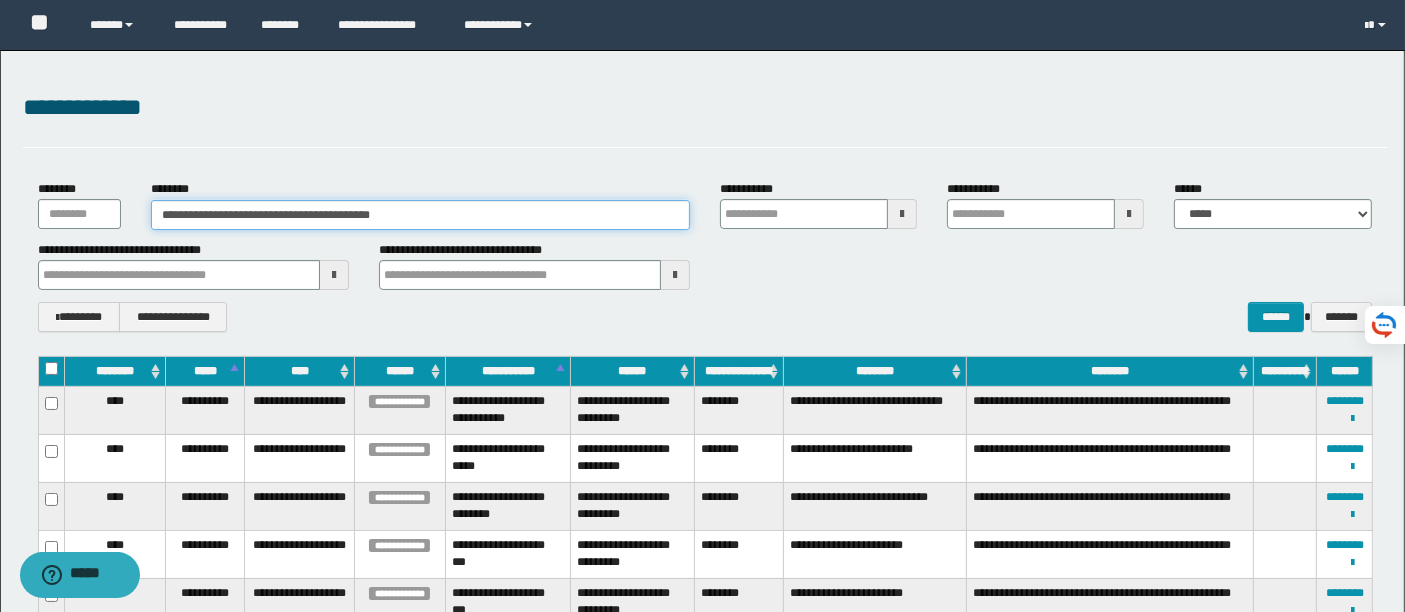 type 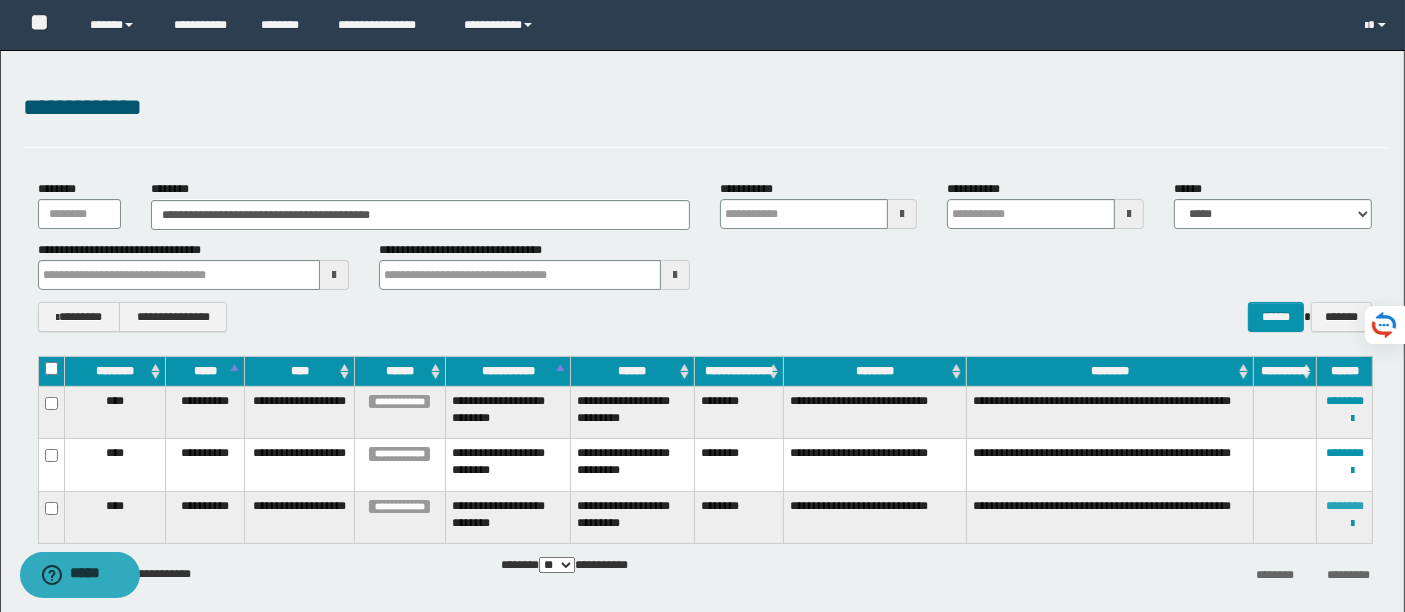 click on "********" at bounding box center [1345, 506] 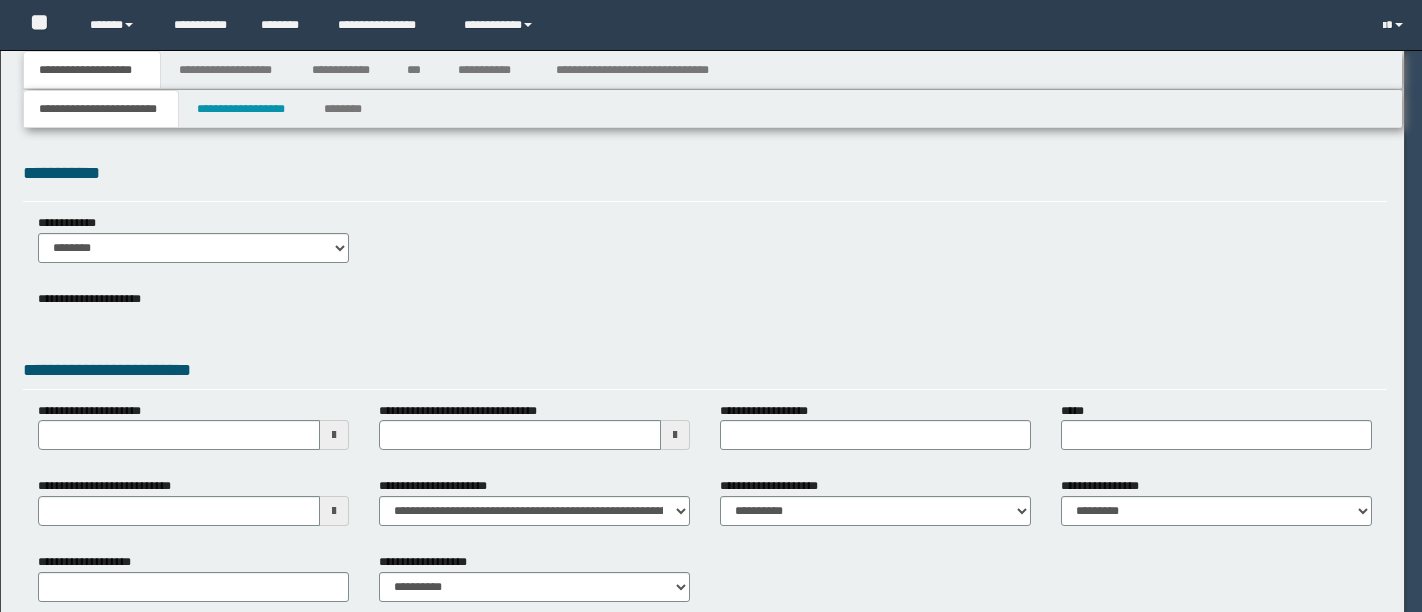 scroll, scrollTop: 0, scrollLeft: 0, axis: both 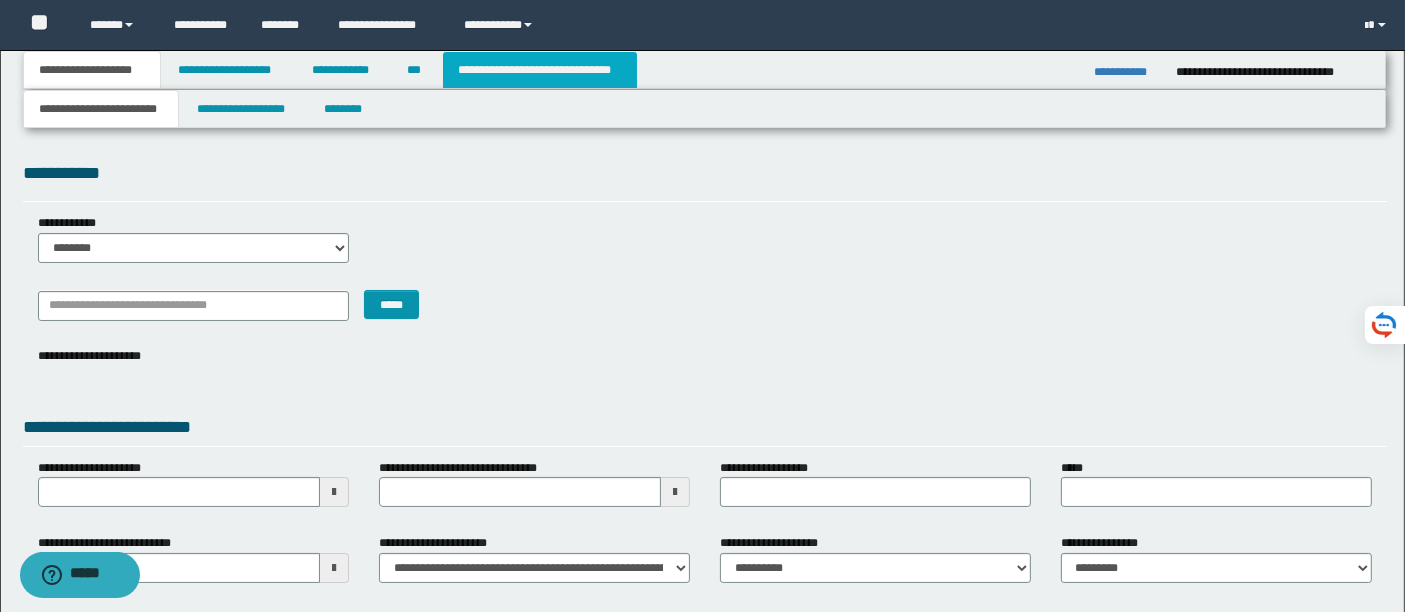 click on "**********" at bounding box center [540, 70] 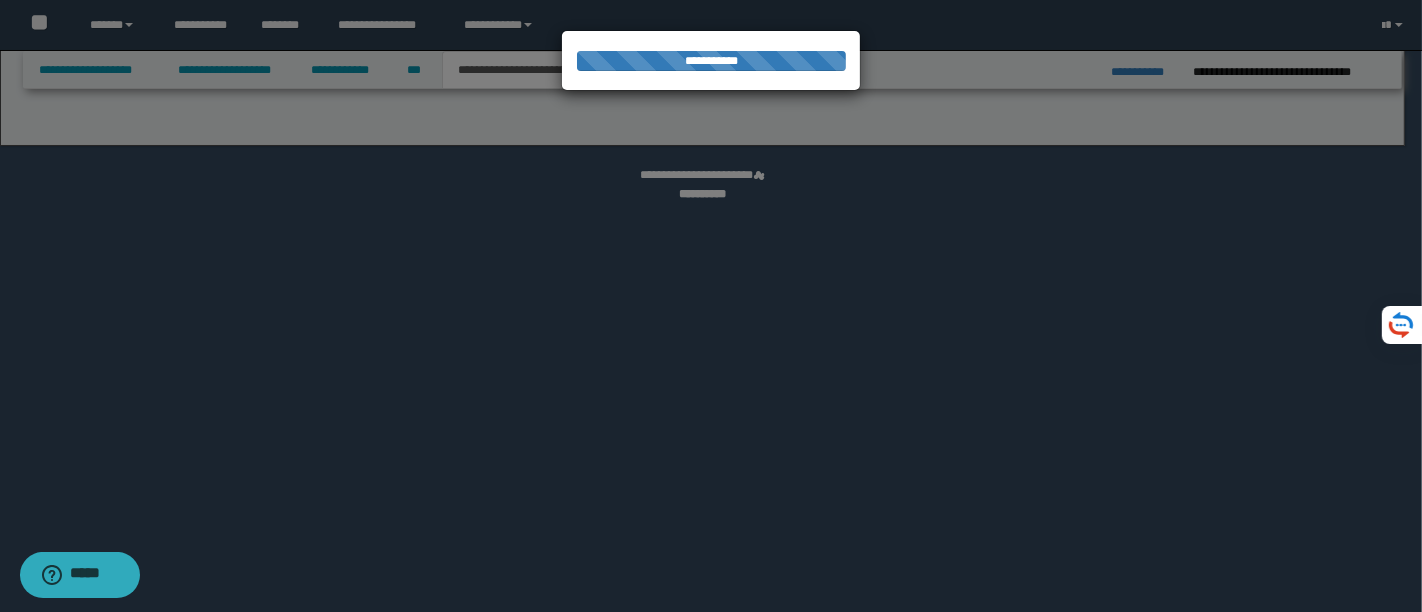 select on "*" 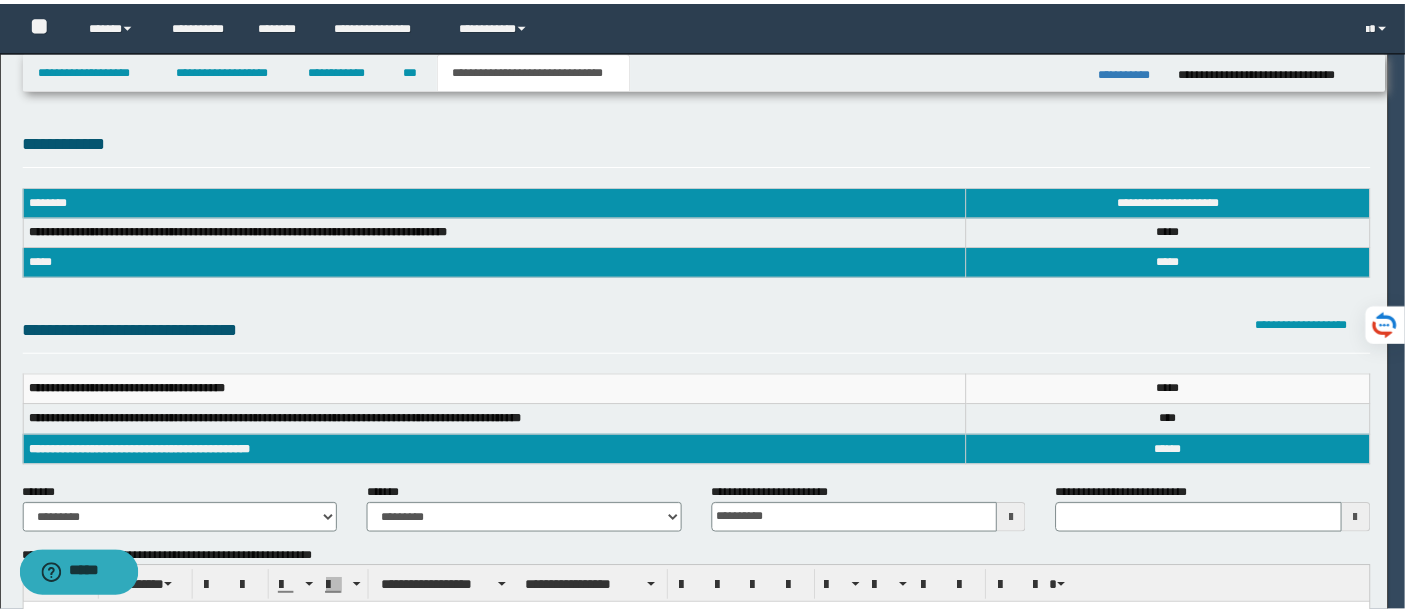 scroll, scrollTop: 0, scrollLeft: 0, axis: both 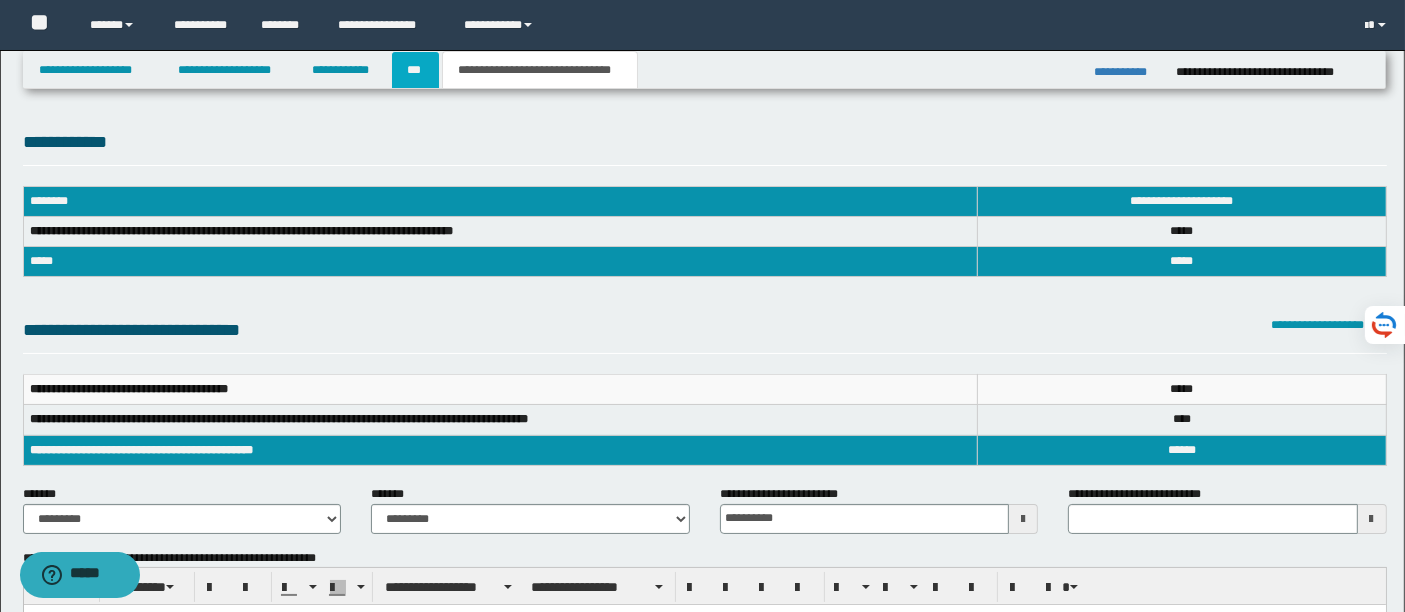 click on "***" at bounding box center (415, 70) 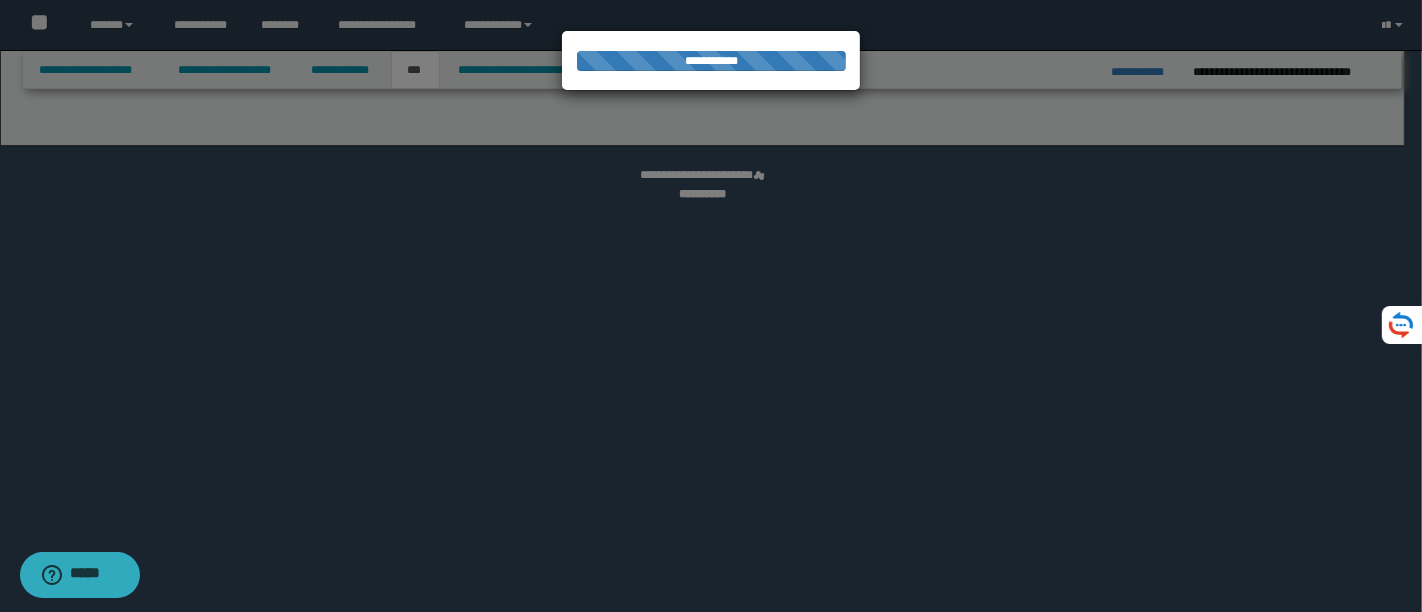 select on "*" 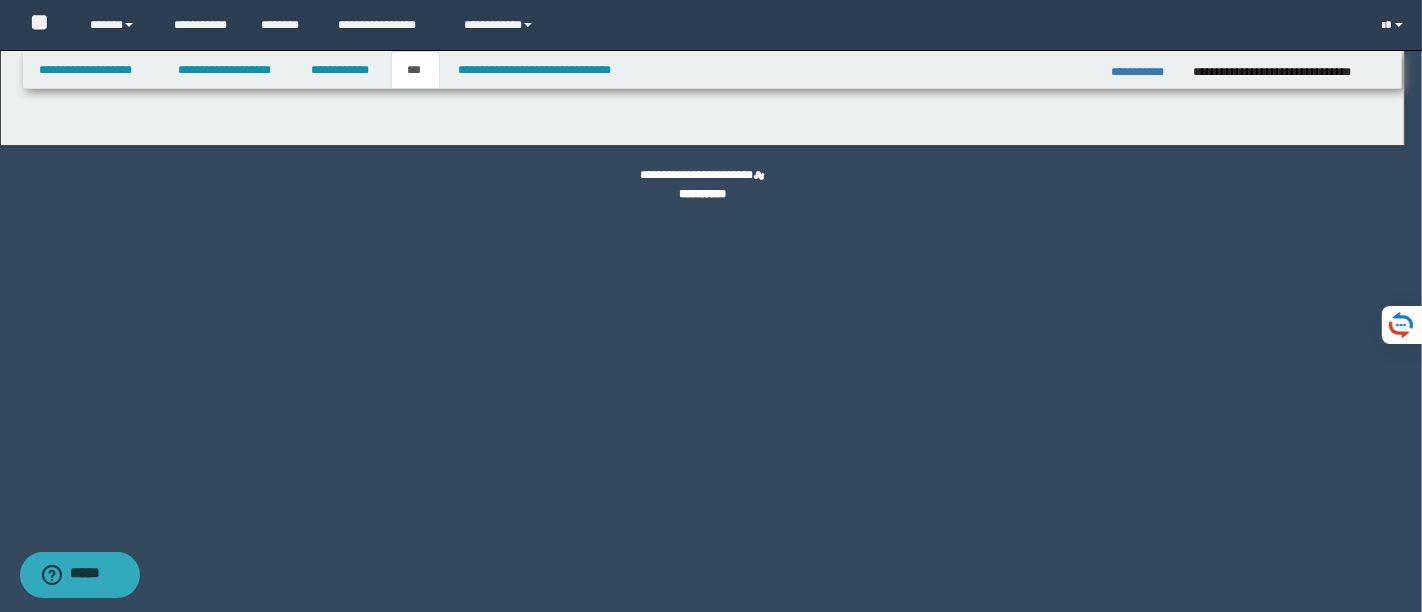 select on "***" 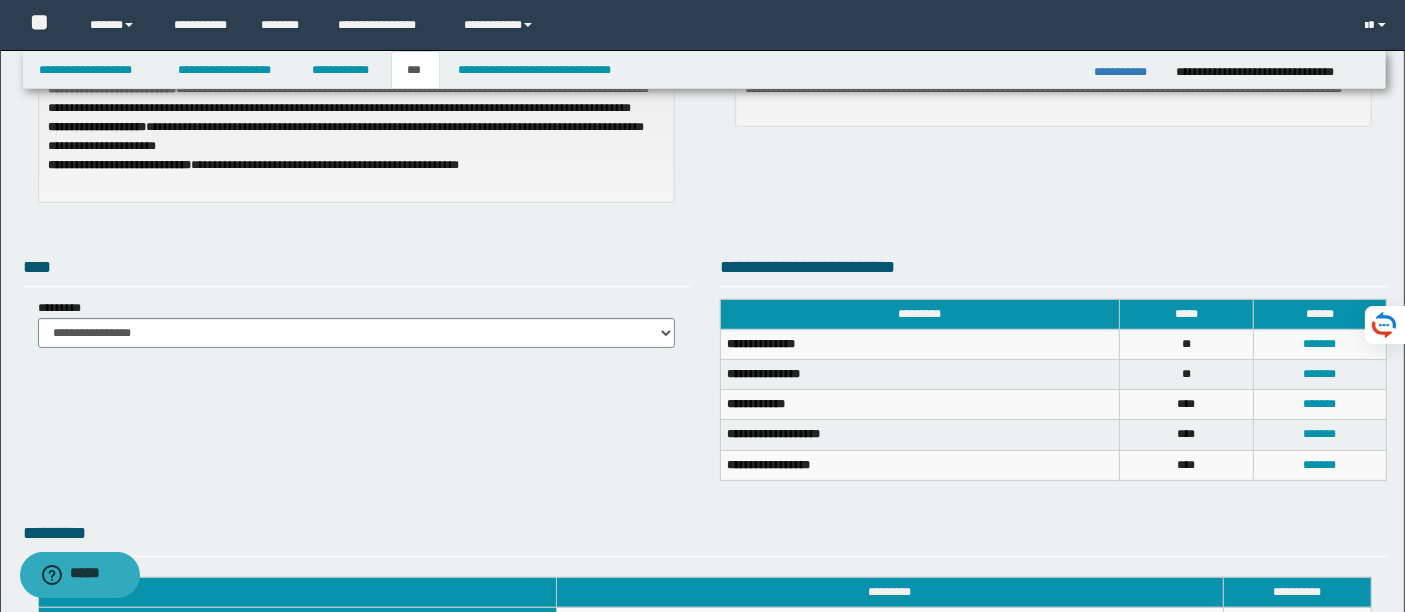 scroll, scrollTop: 257, scrollLeft: 0, axis: vertical 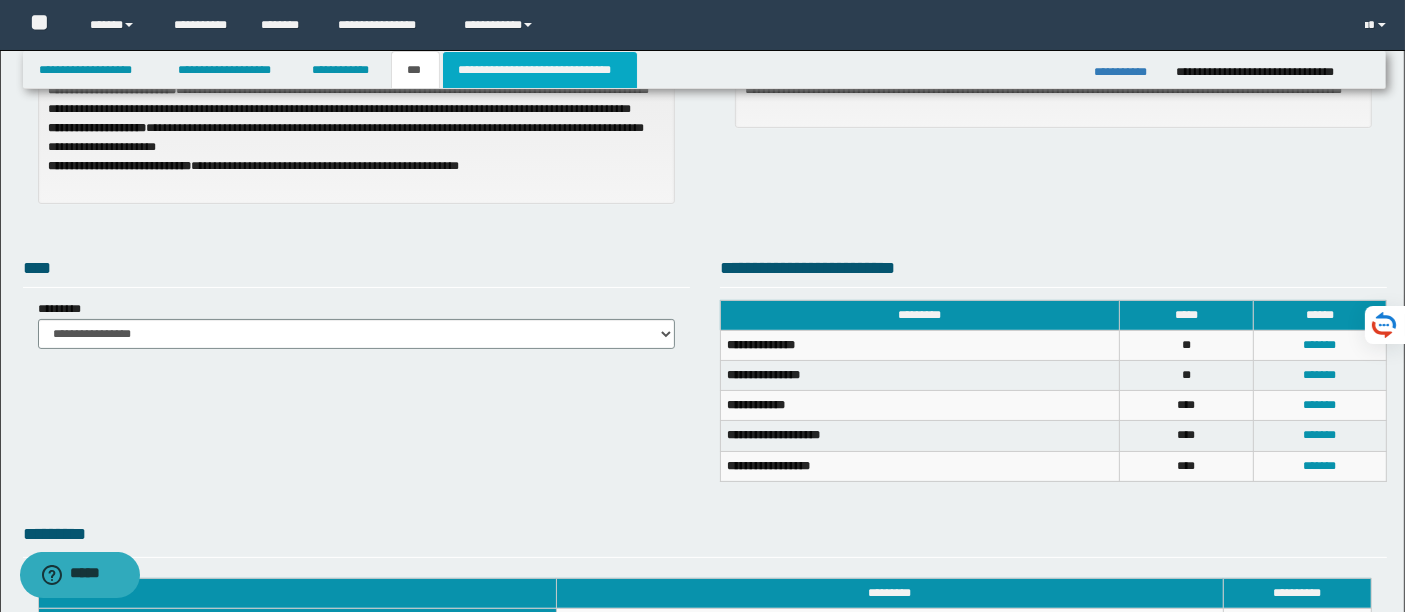 click on "**********" at bounding box center [540, 70] 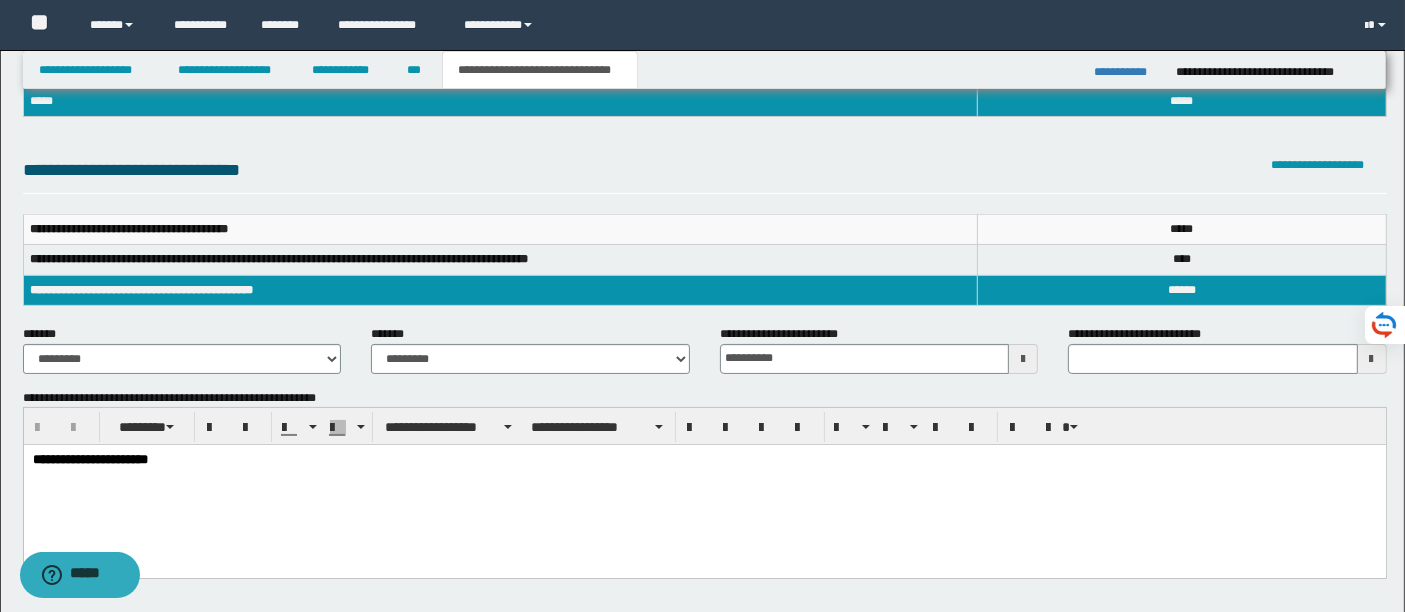 scroll, scrollTop: 154, scrollLeft: 0, axis: vertical 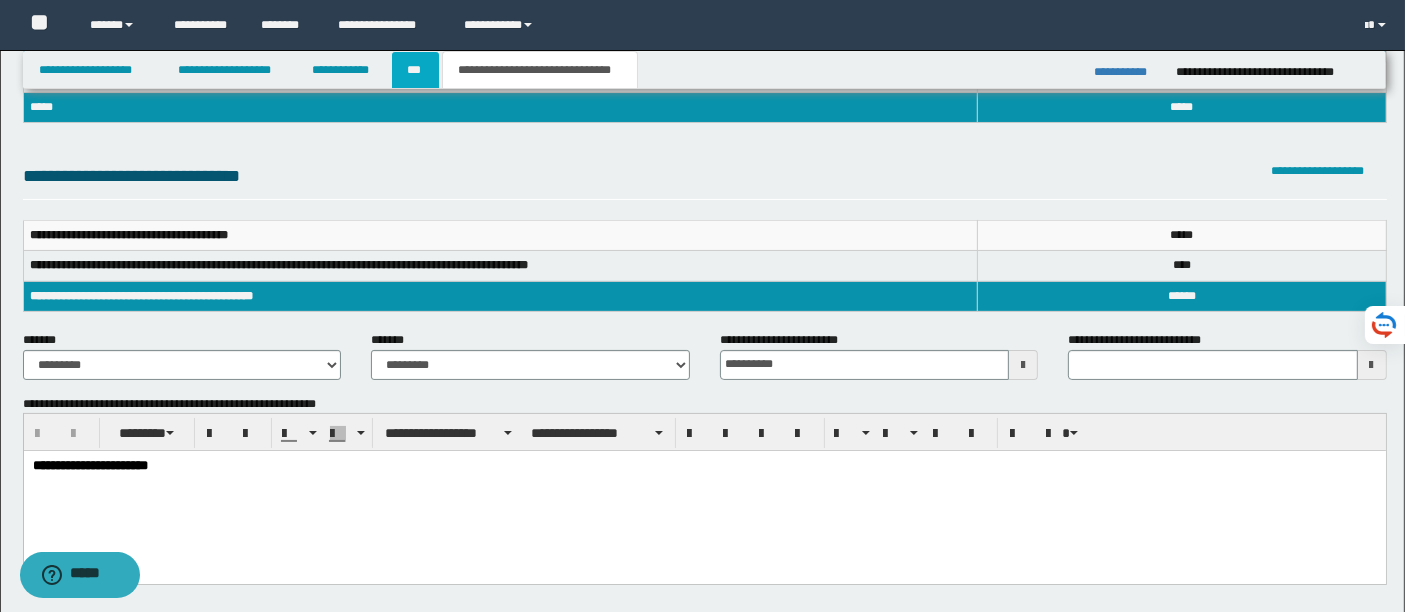 click on "***" at bounding box center (415, 70) 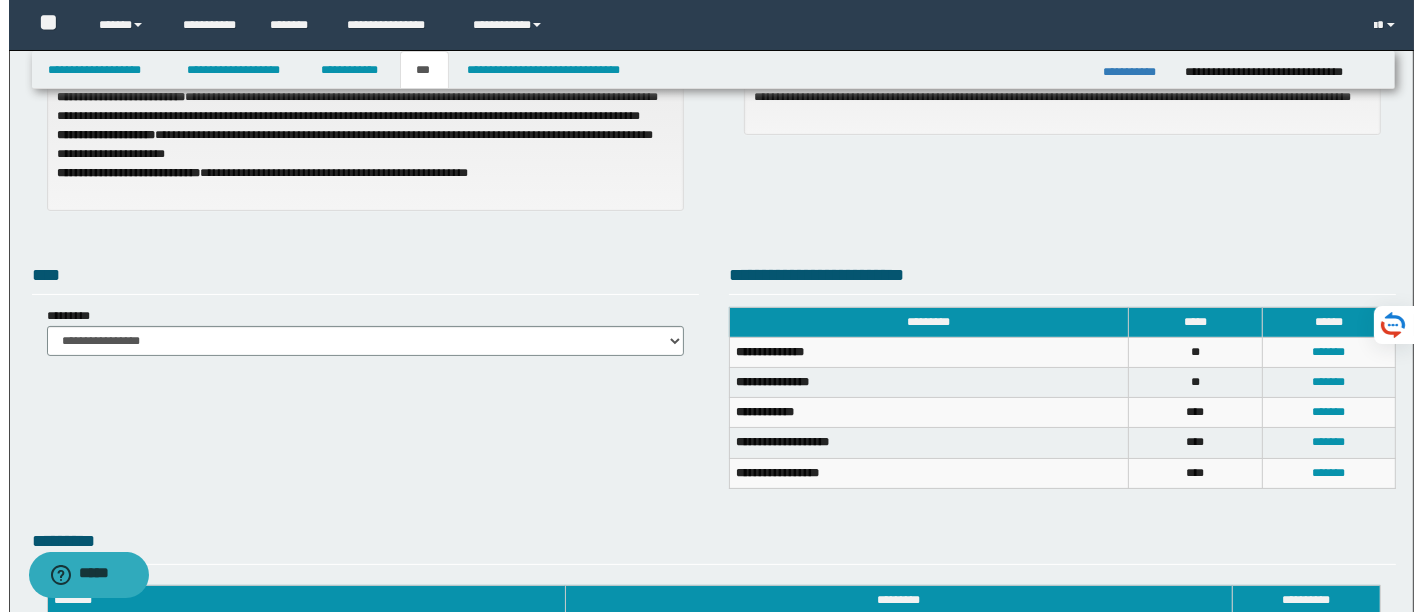scroll, scrollTop: 251, scrollLeft: 0, axis: vertical 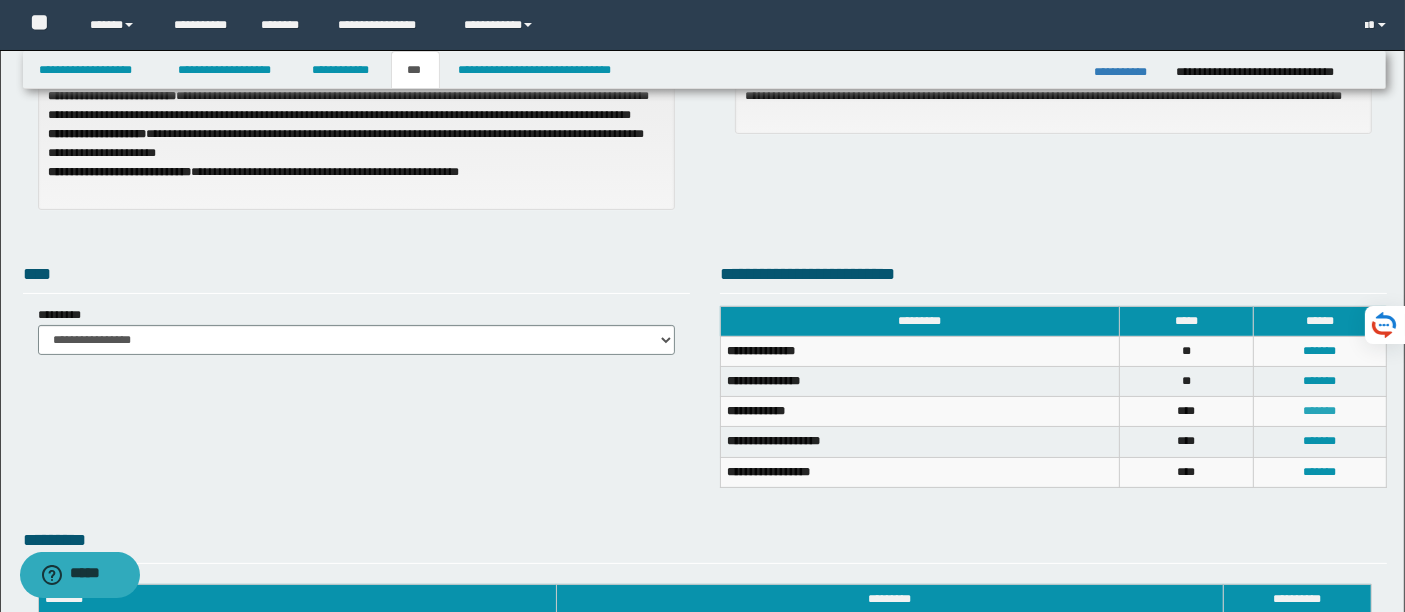 click on "*******" at bounding box center [1319, 411] 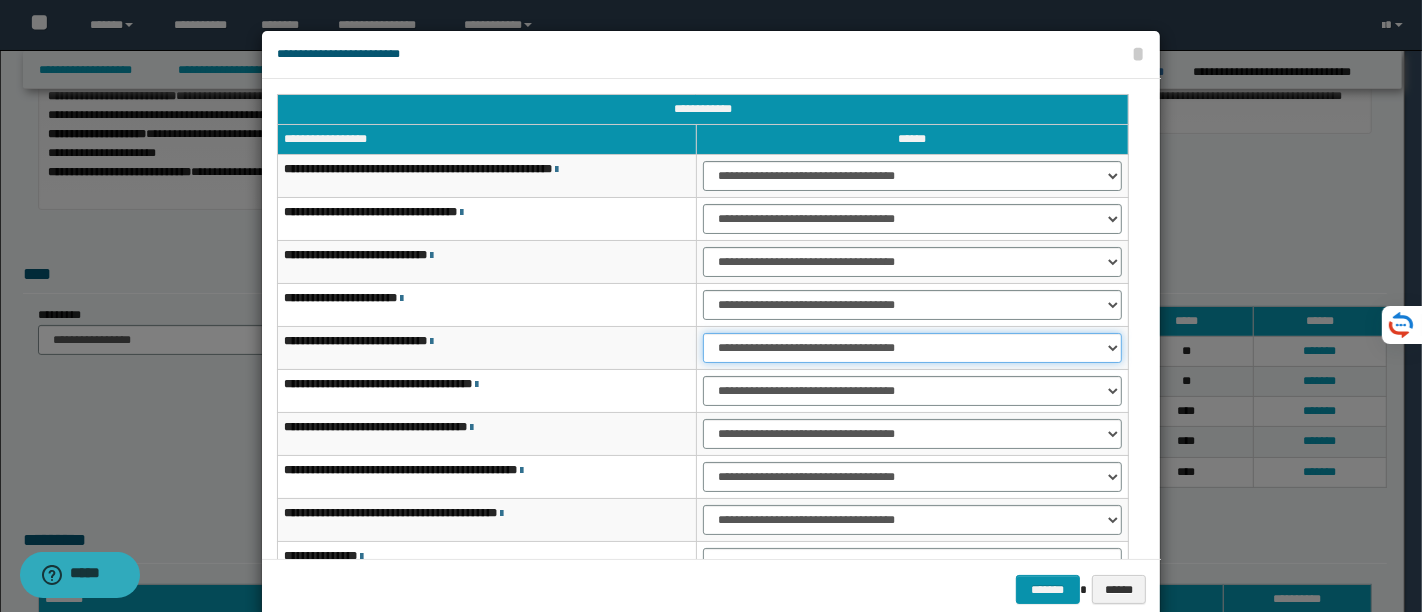 click on "**********" at bounding box center (912, 348) 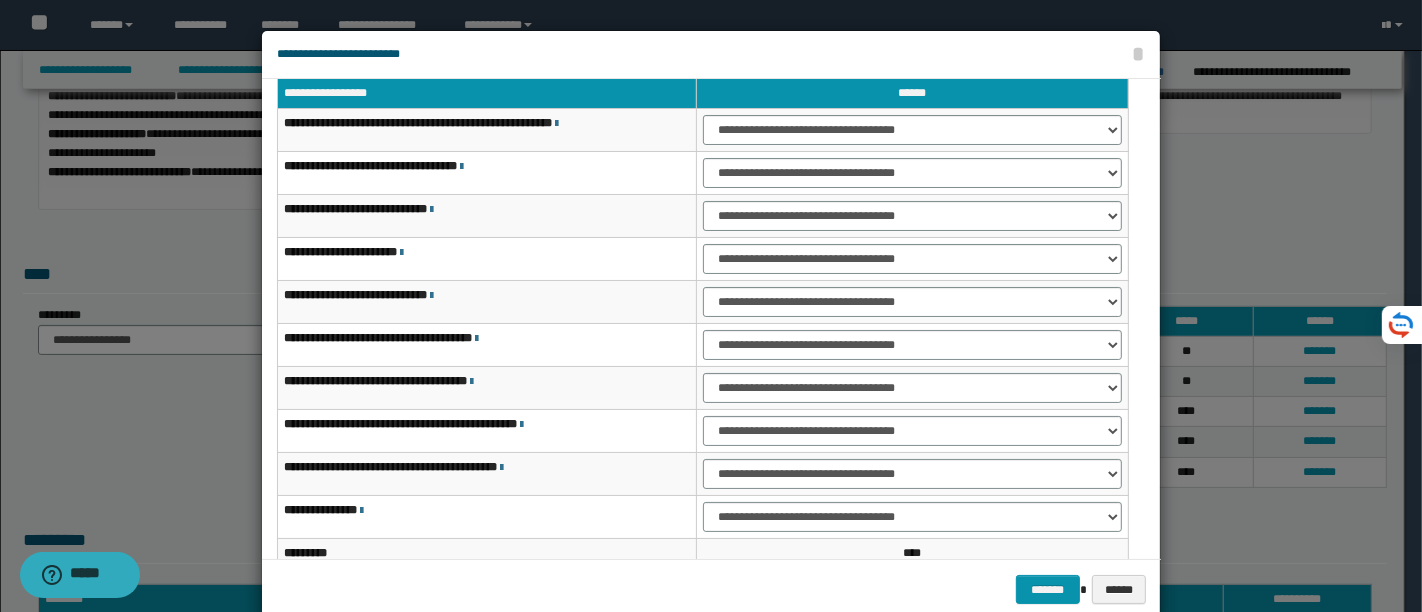 scroll, scrollTop: 48, scrollLeft: 0, axis: vertical 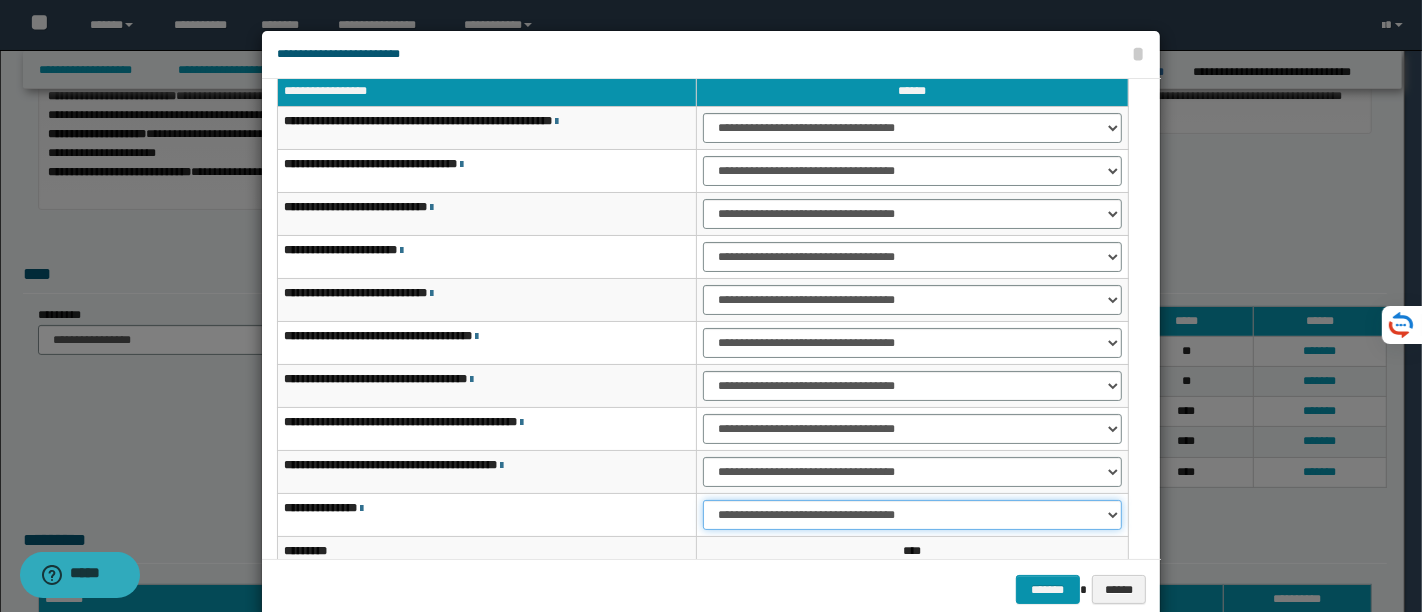 click on "**********" at bounding box center (912, 515) 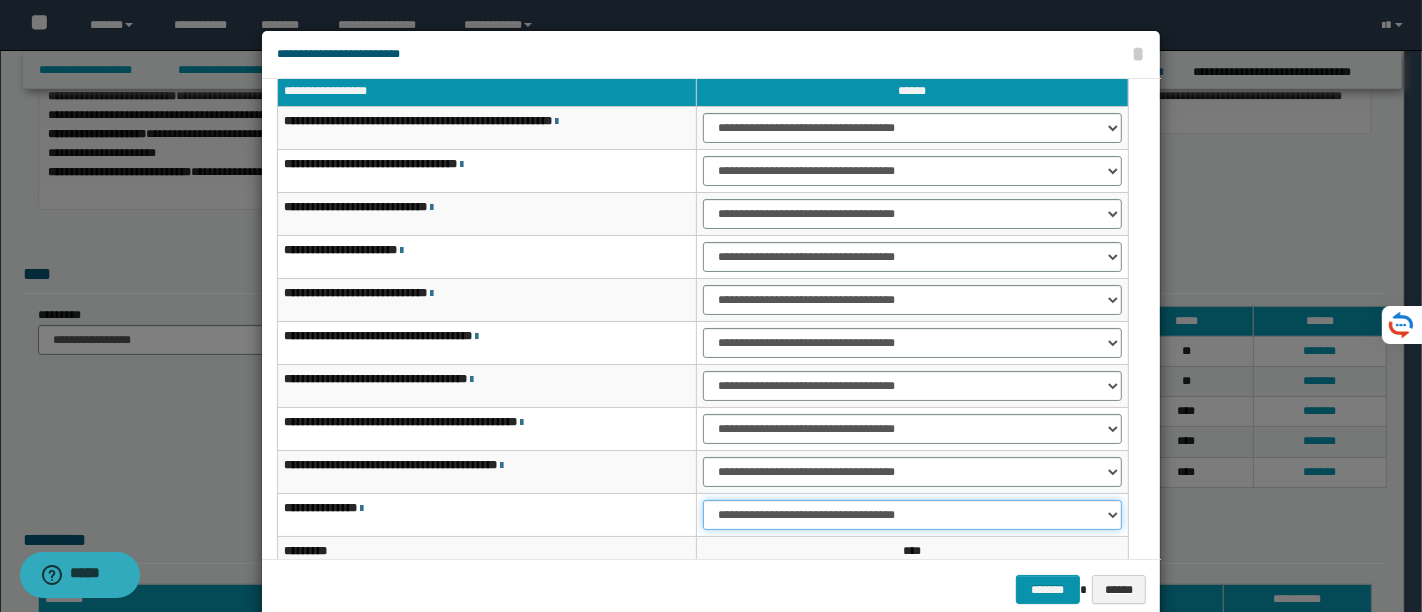 select on "***" 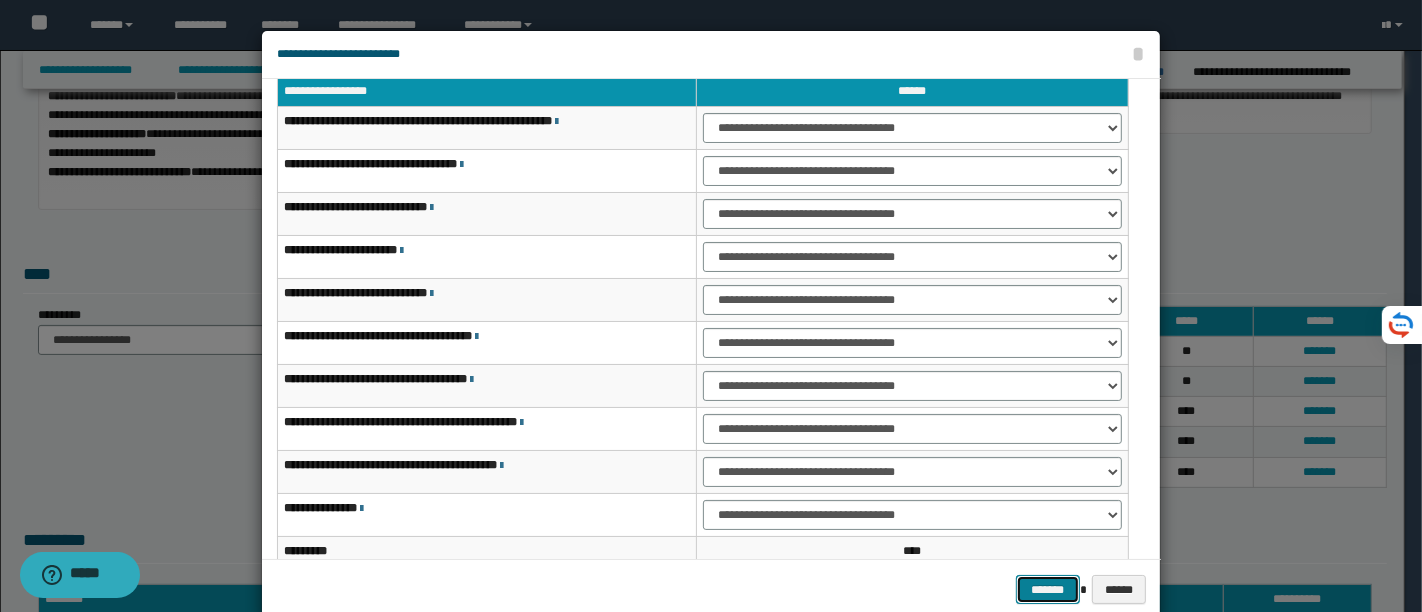 click on "*******" at bounding box center (1048, 589) 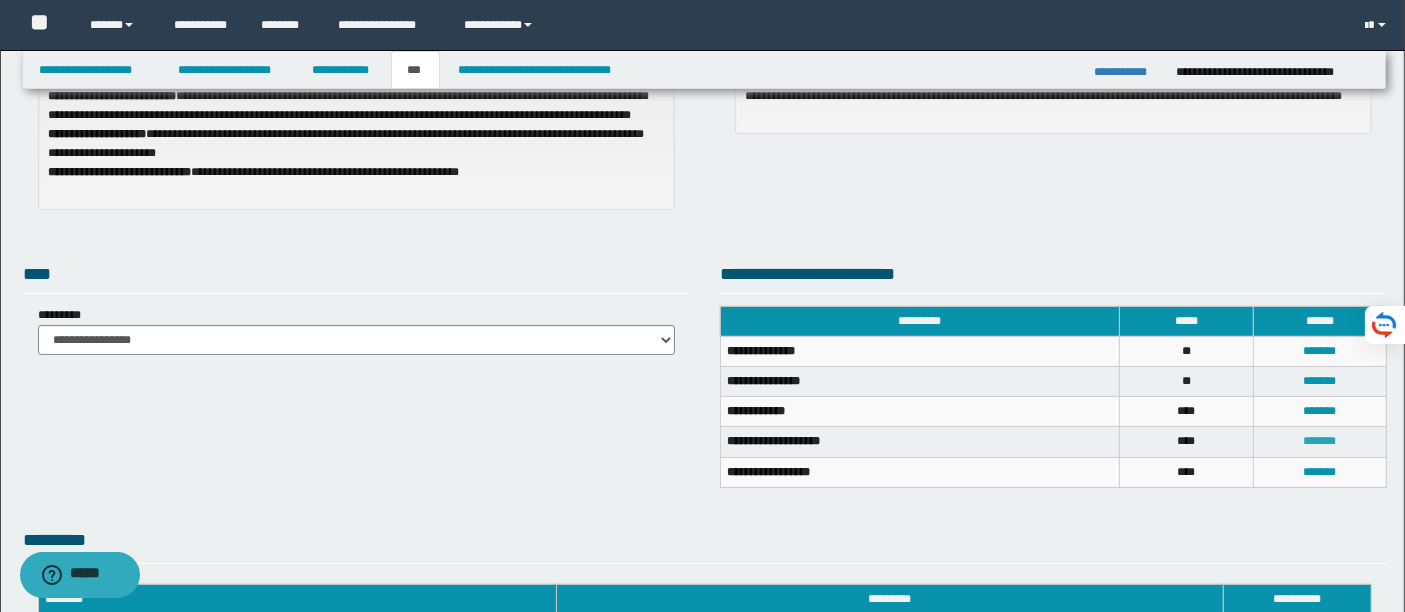 click on "*******" at bounding box center (1319, 441) 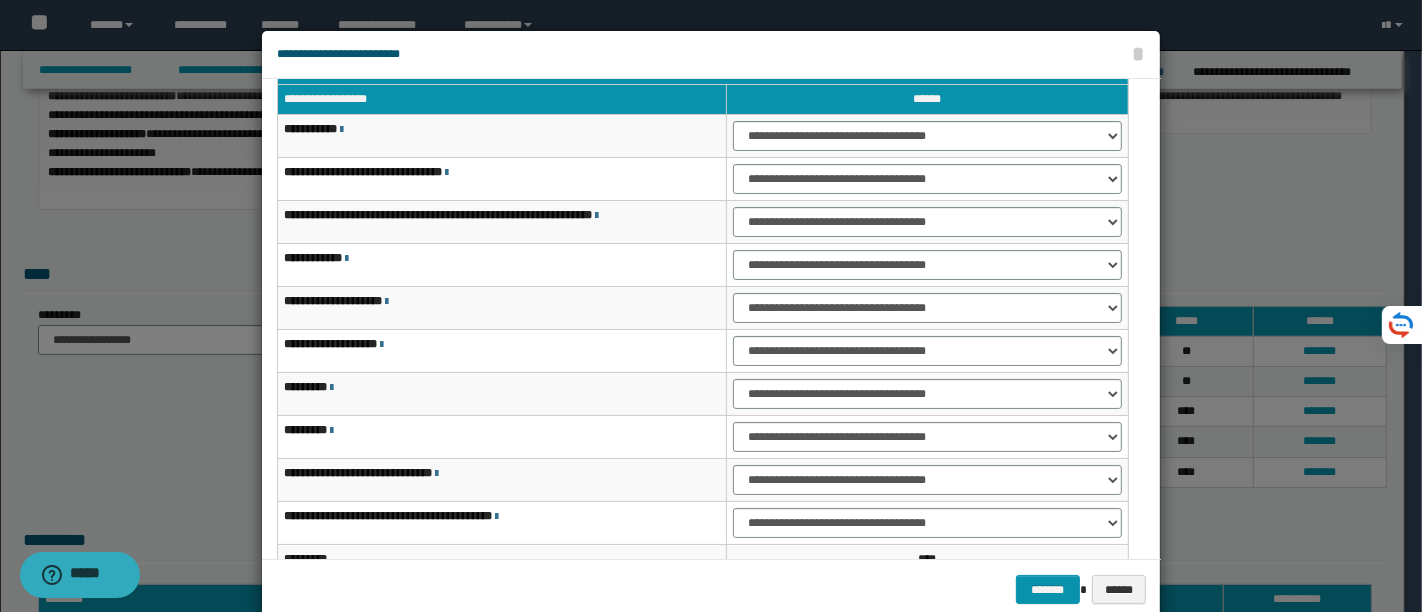 scroll, scrollTop: 42, scrollLeft: 0, axis: vertical 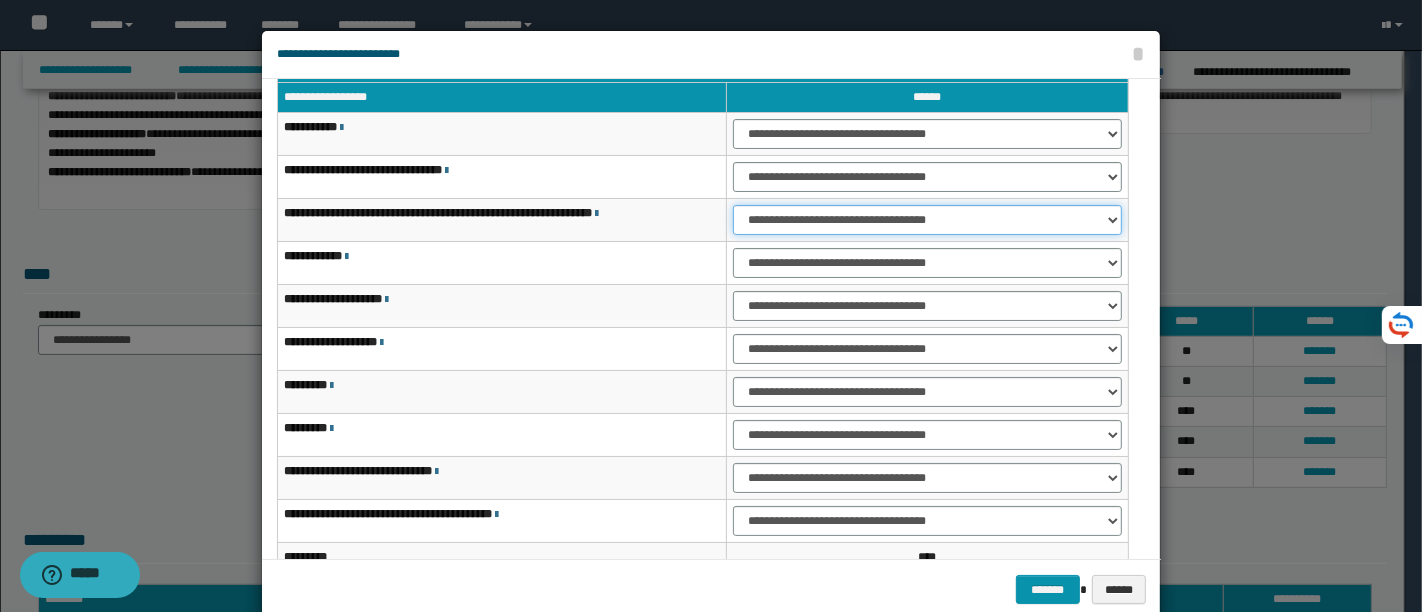 click on "**********" at bounding box center (927, 220) 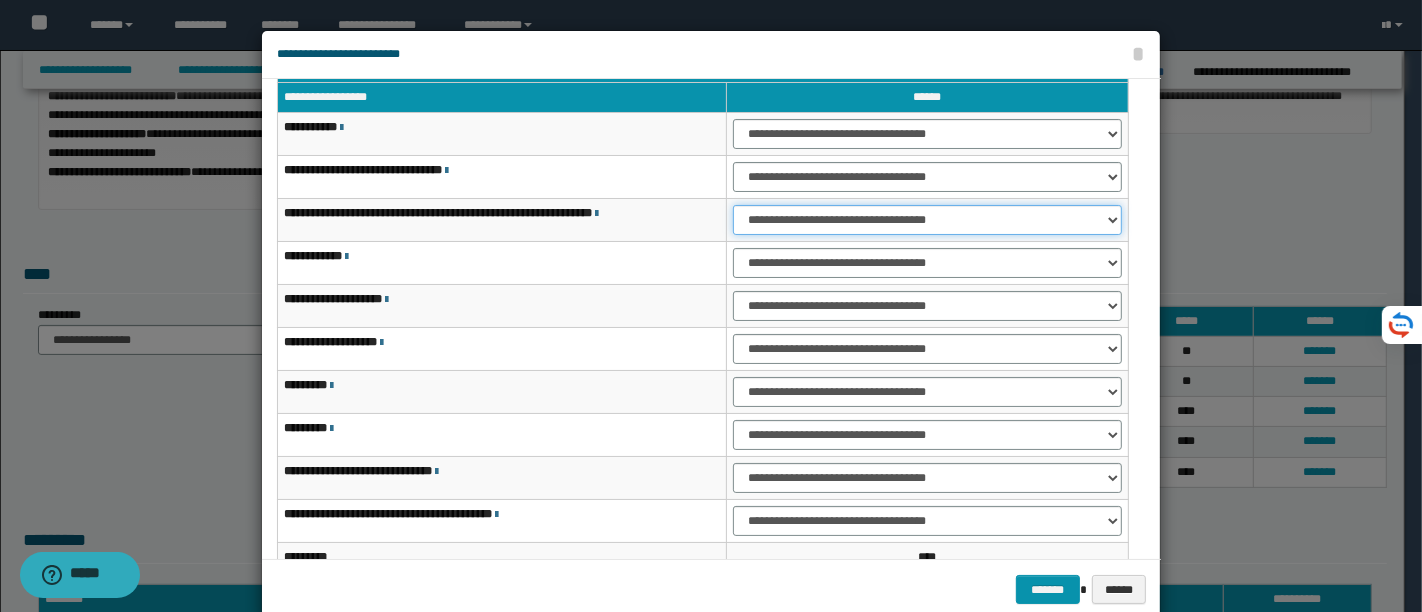 drag, startPoint x: 786, startPoint y: 215, endPoint x: 751, endPoint y: 217, distance: 35.057095 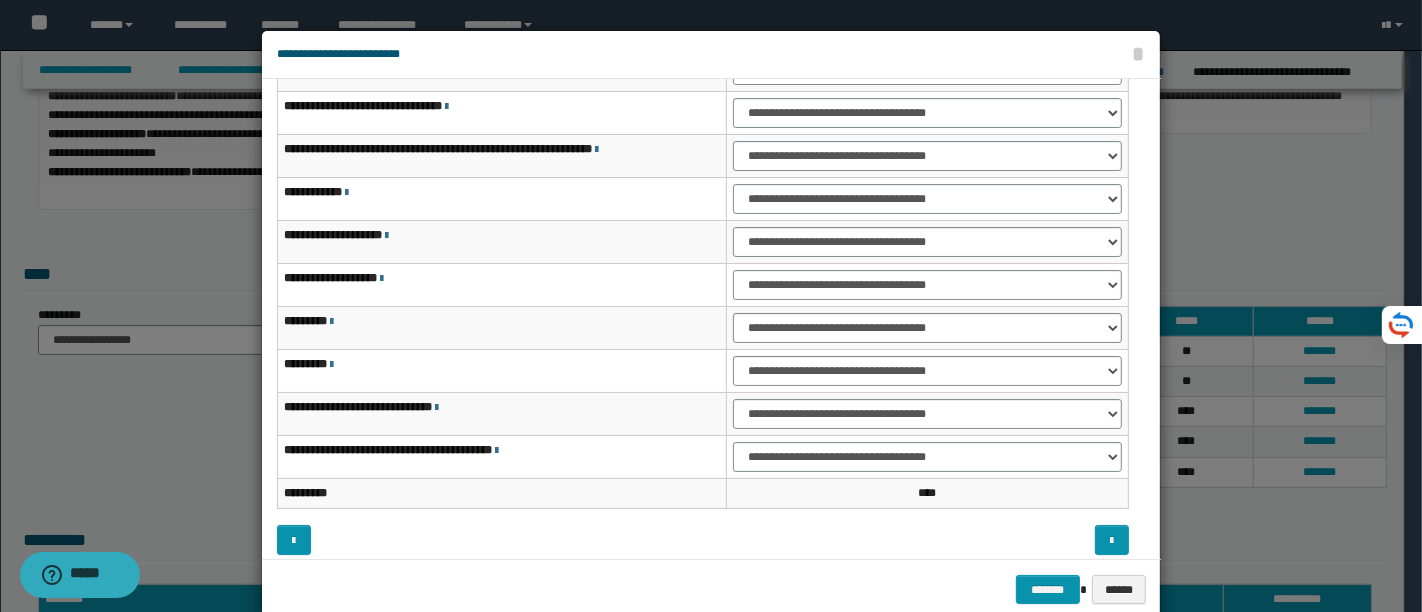 scroll, scrollTop: 117, scrollLeft: 0, axis: vertical 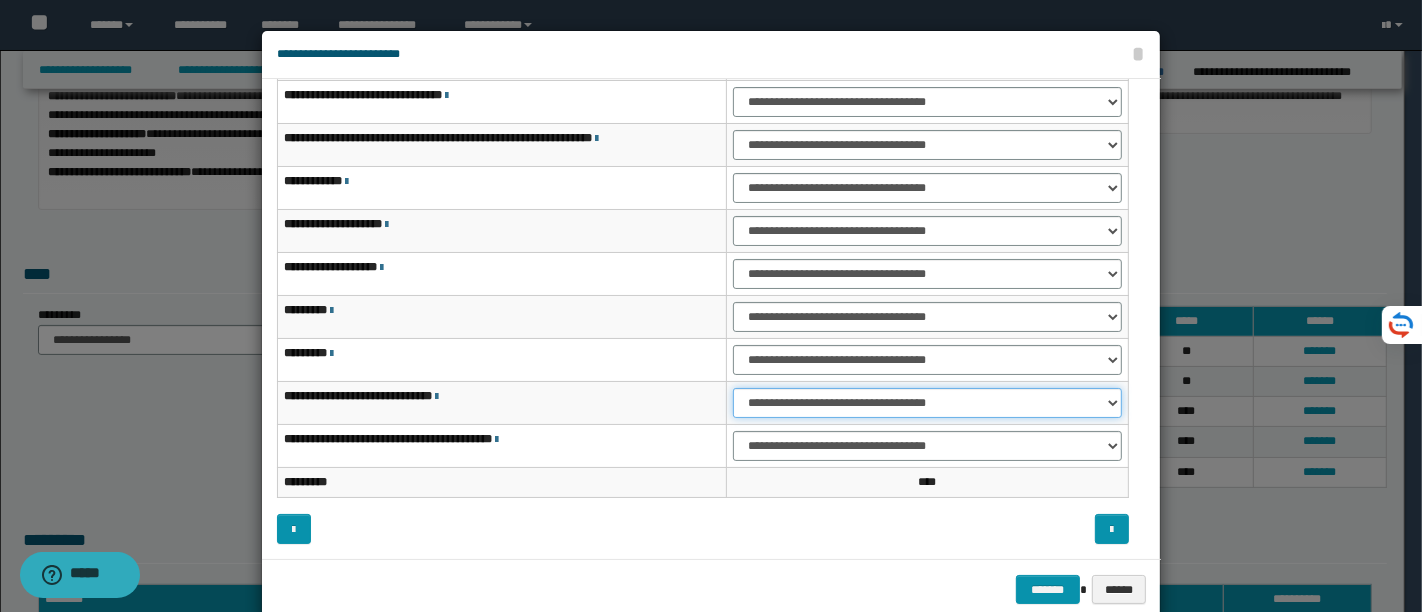 click on "**********" at bounding box center [927, 403] 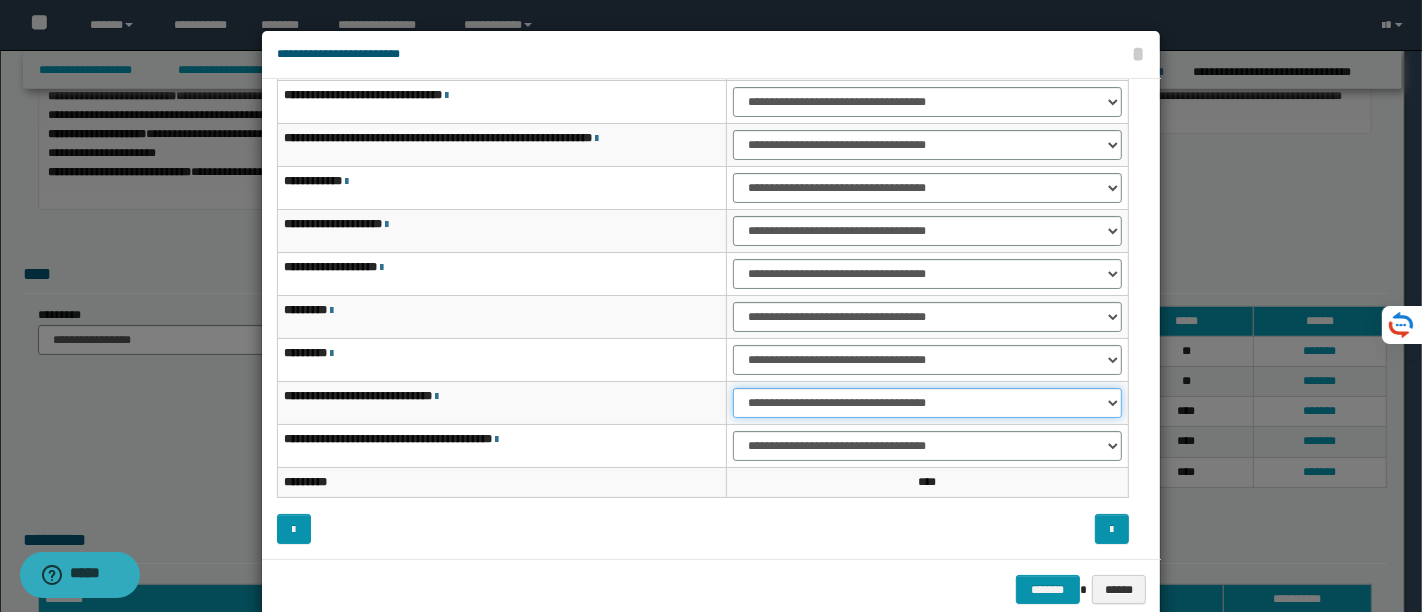 select on "***" 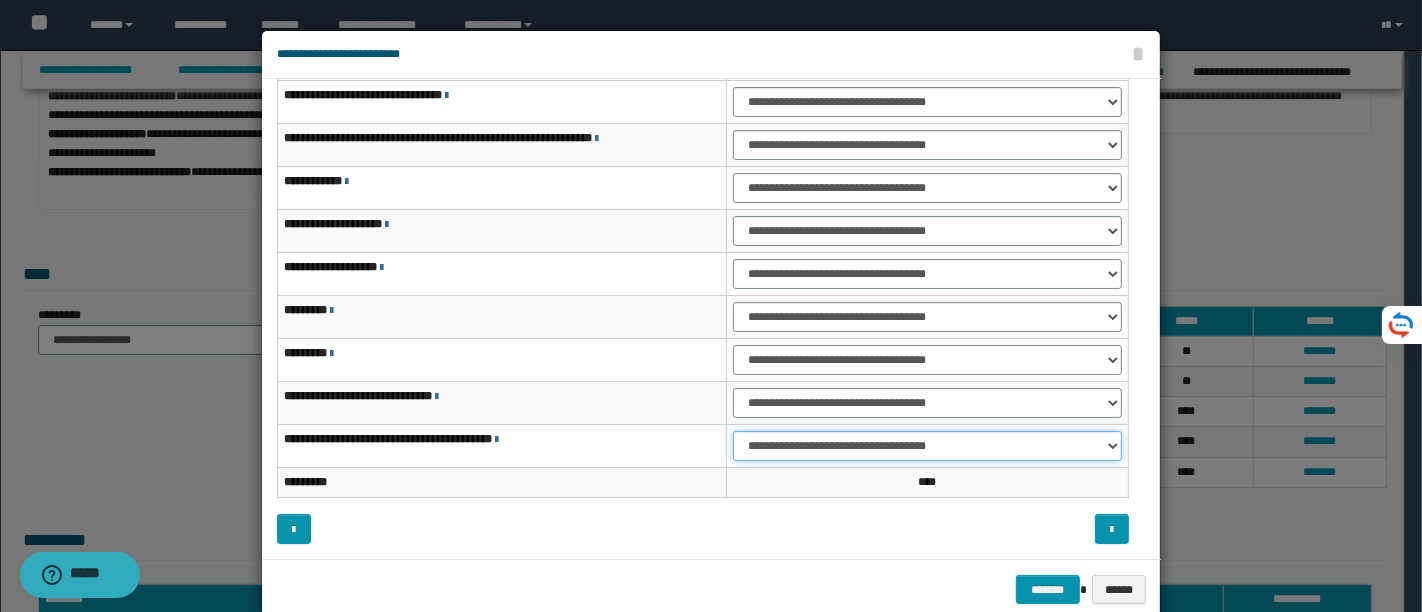 click on "**********" at bounding box center [927, 446] 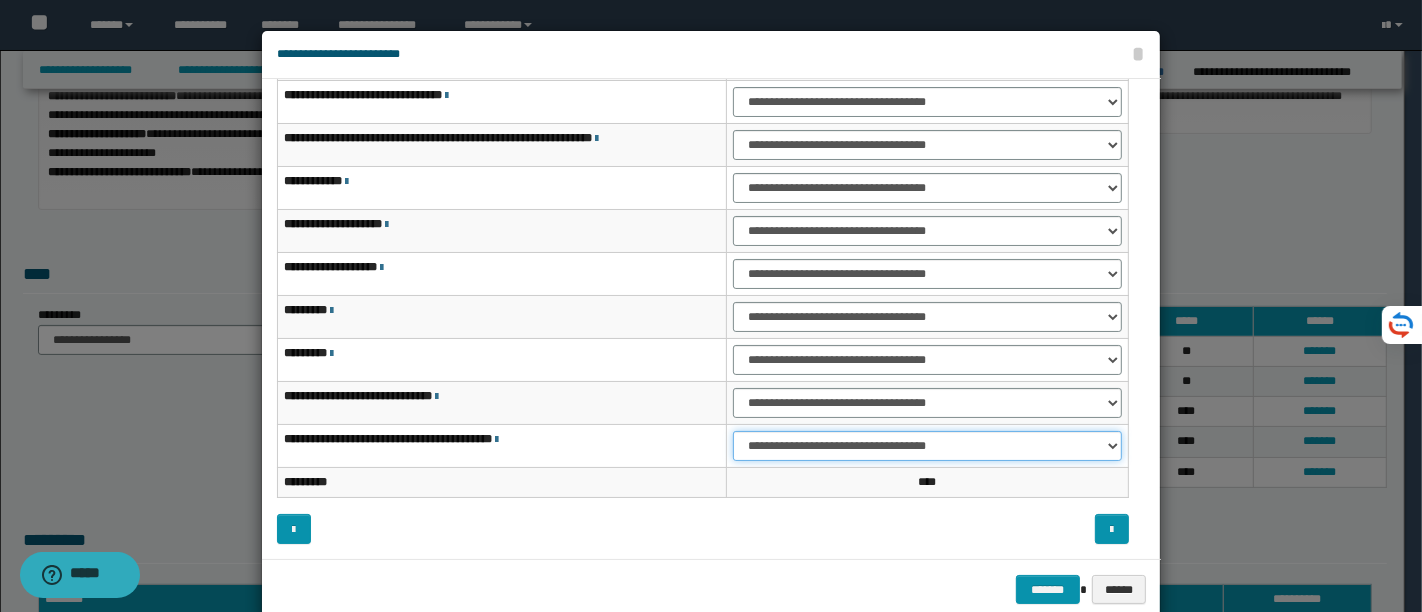 select on "***" 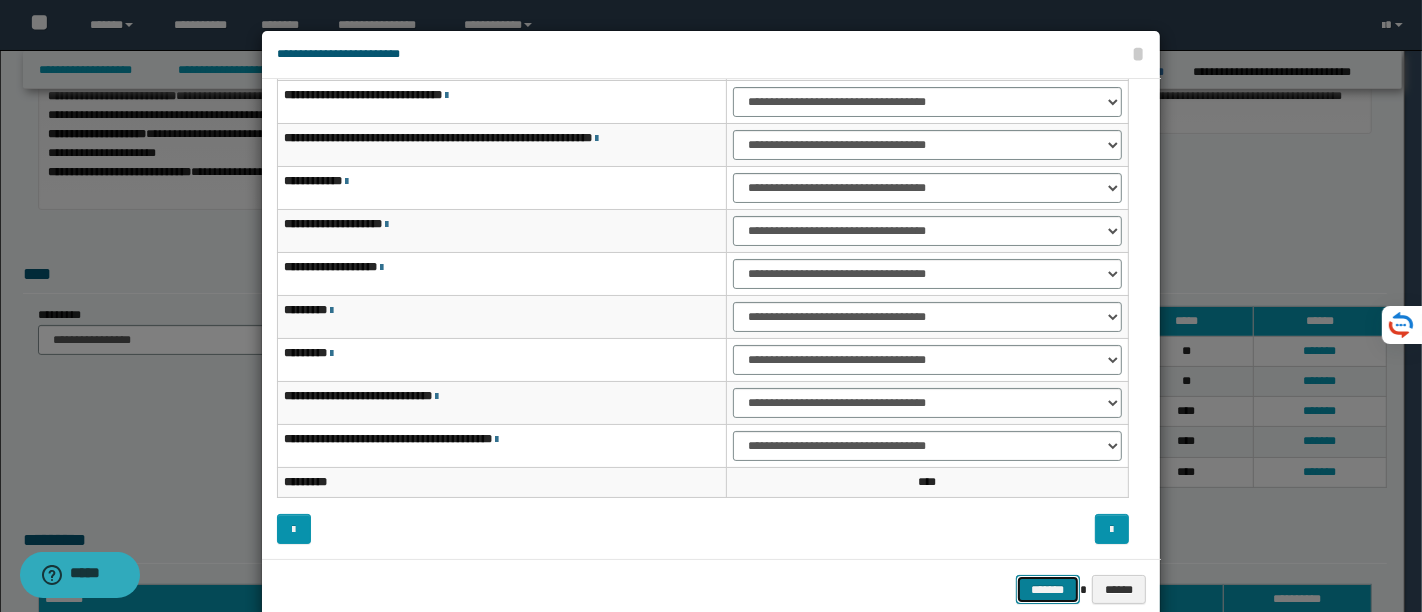 click on "*******" at bounding box center (1048, 589) 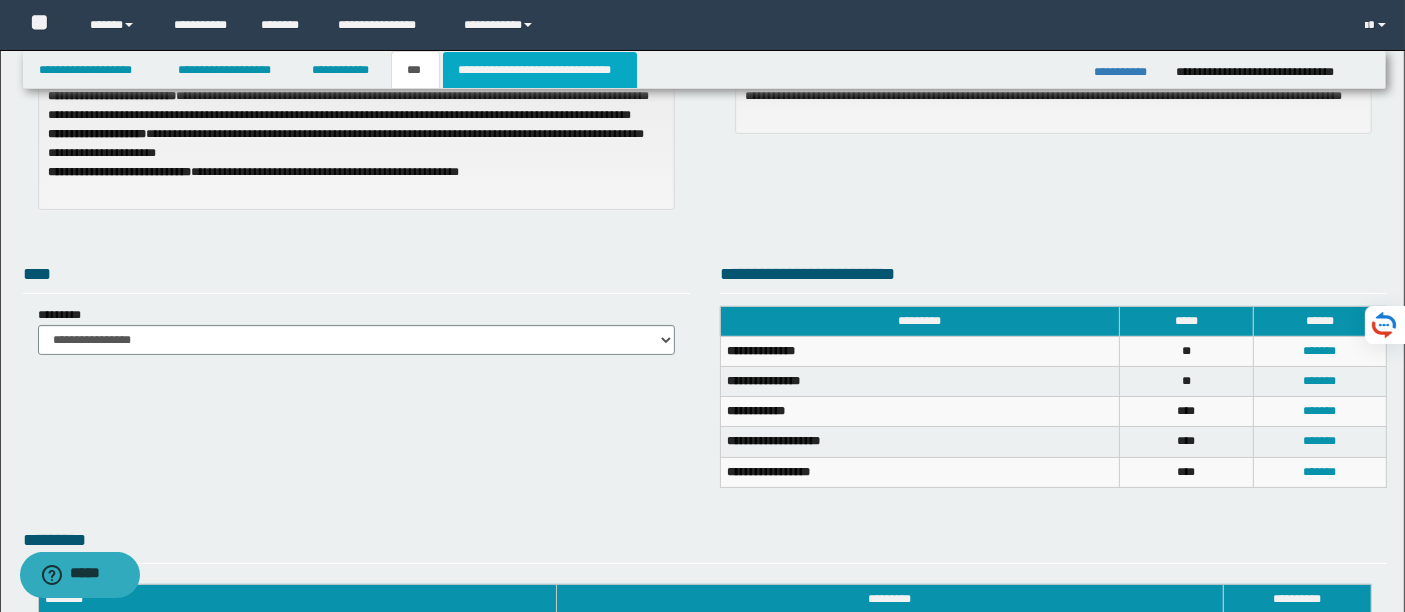 click on "**********" at bounding box center [540, 70] 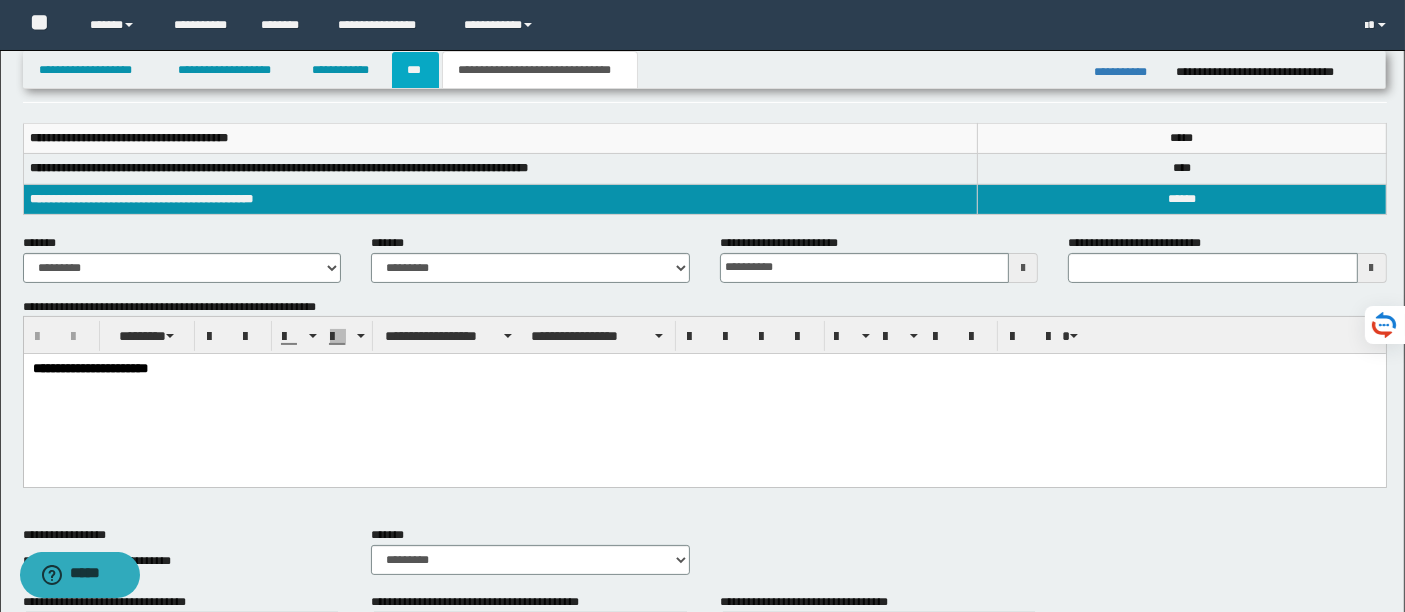 click on "***" at bounding box center [415, 70] 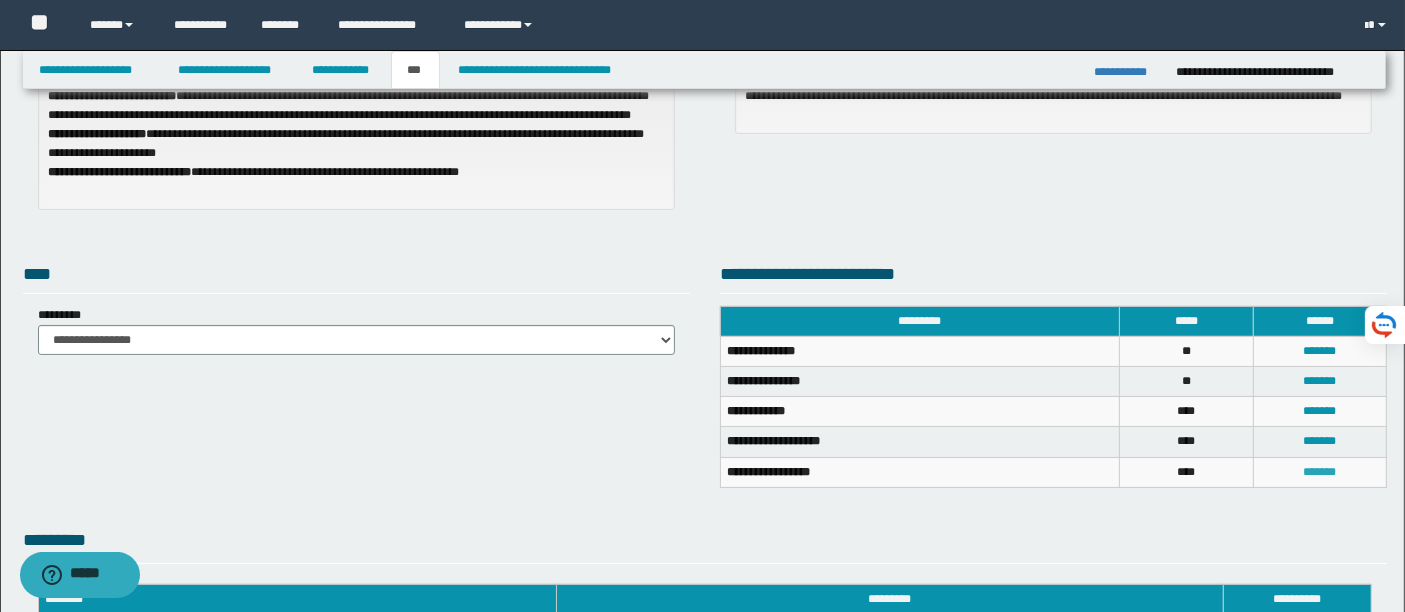 click on "*******" at bounding box center [1319, 472] 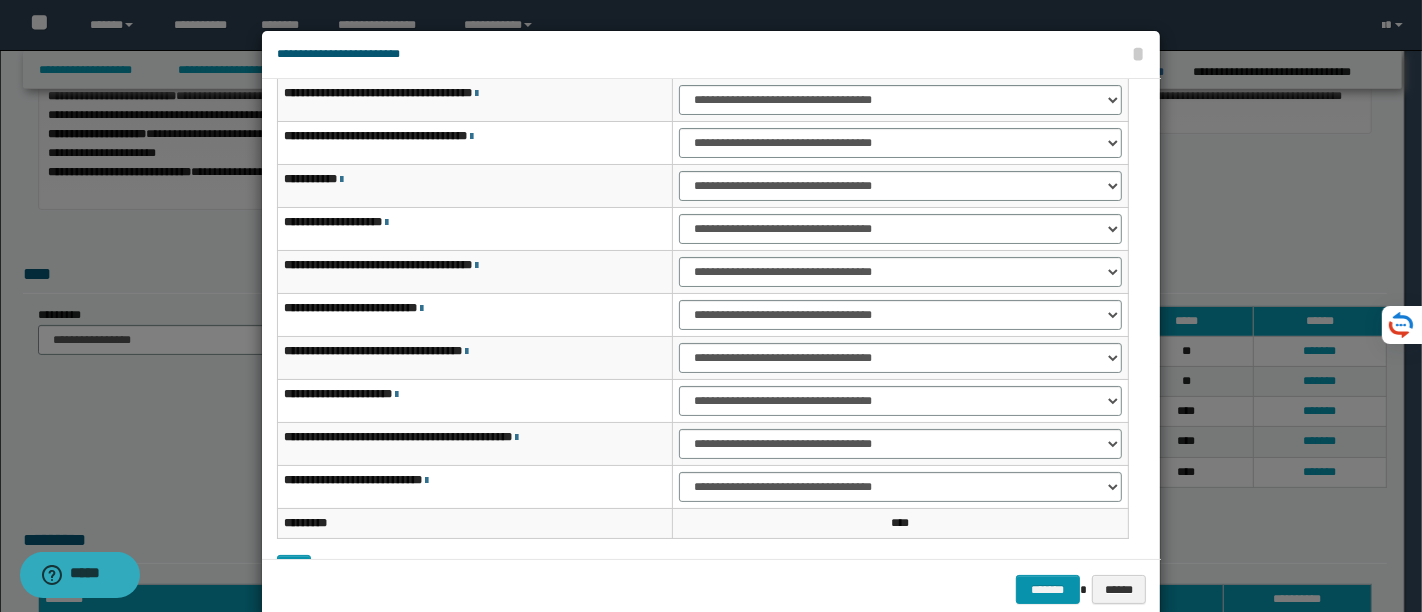 scroll, scrollTop: 0, scrollLeft: 0, axis: both 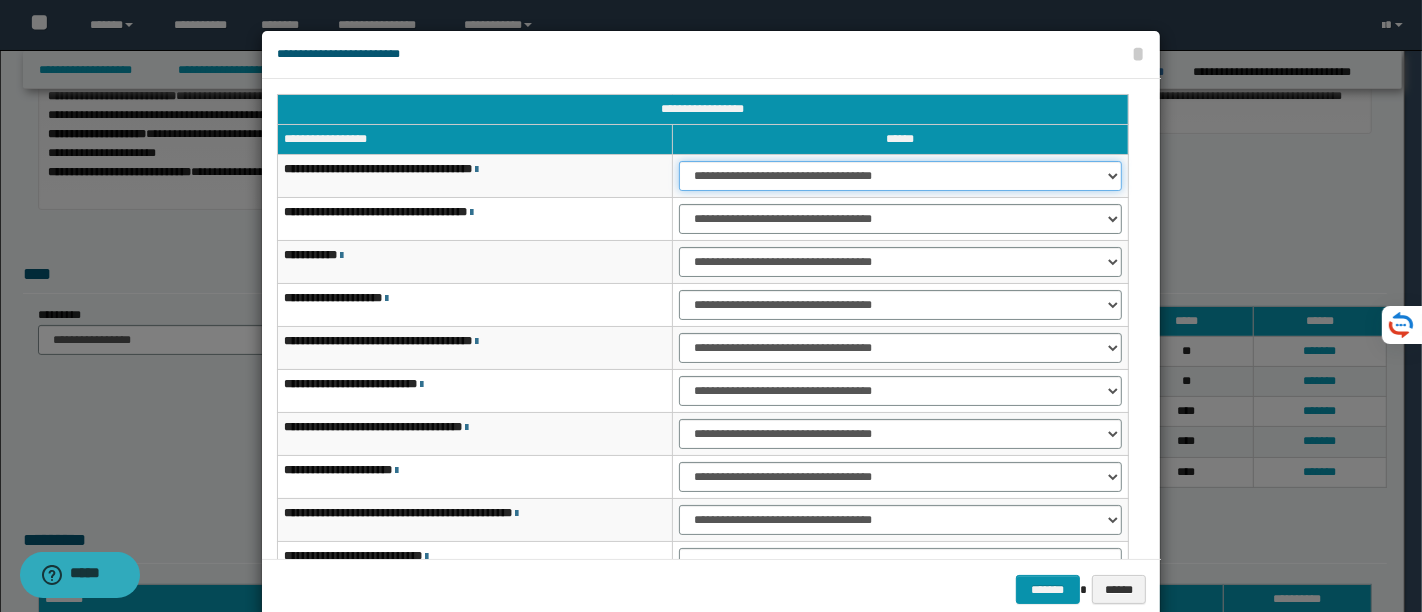 click on "**********" at bounding box center (900, 176) 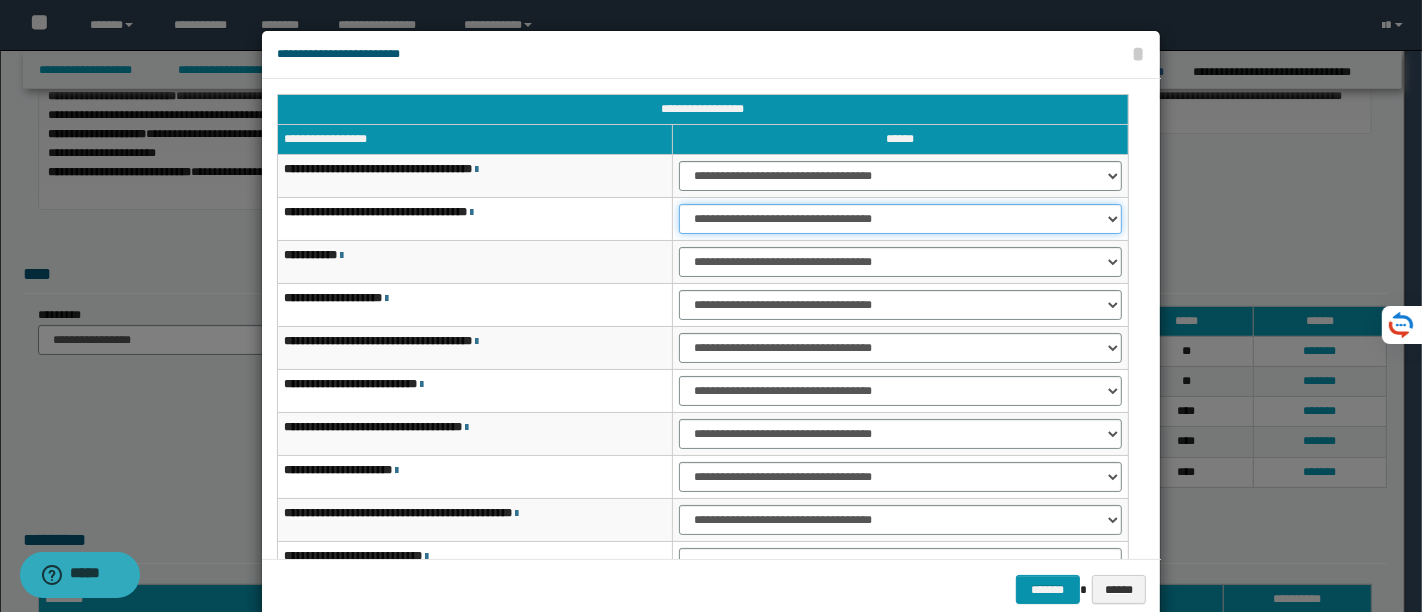 click on "**********" at bounding box center [900, 219] 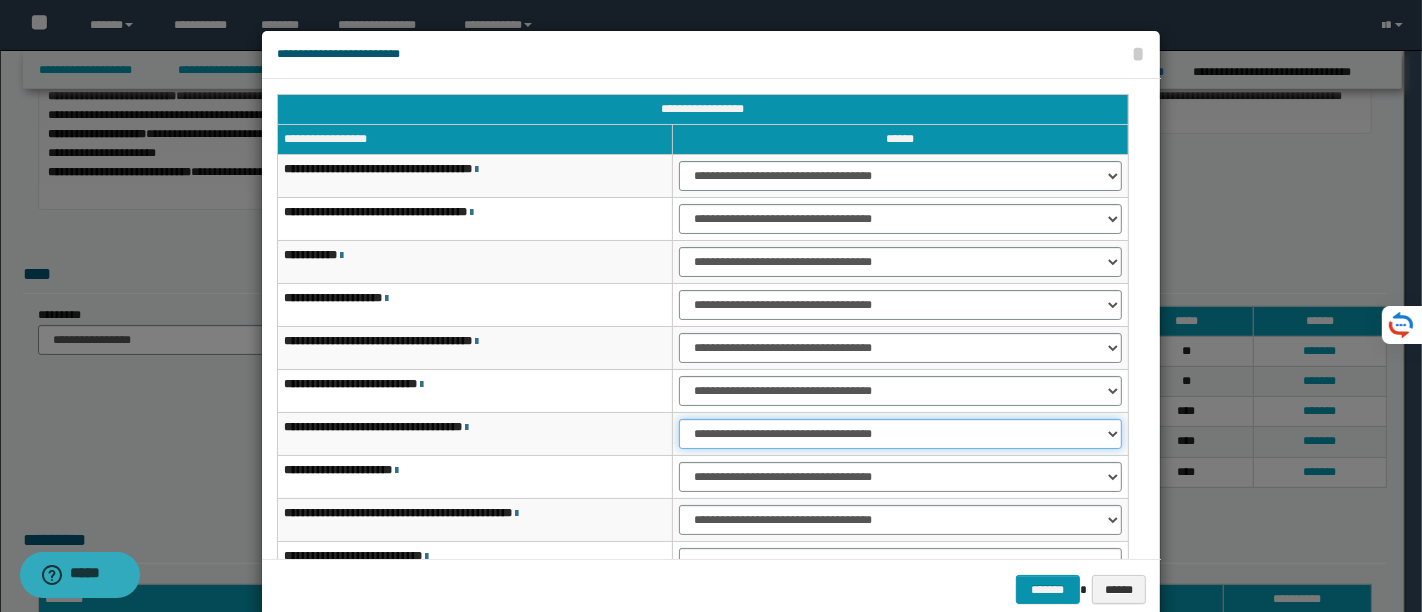 click on "**********" at bounding box center (900, 434) 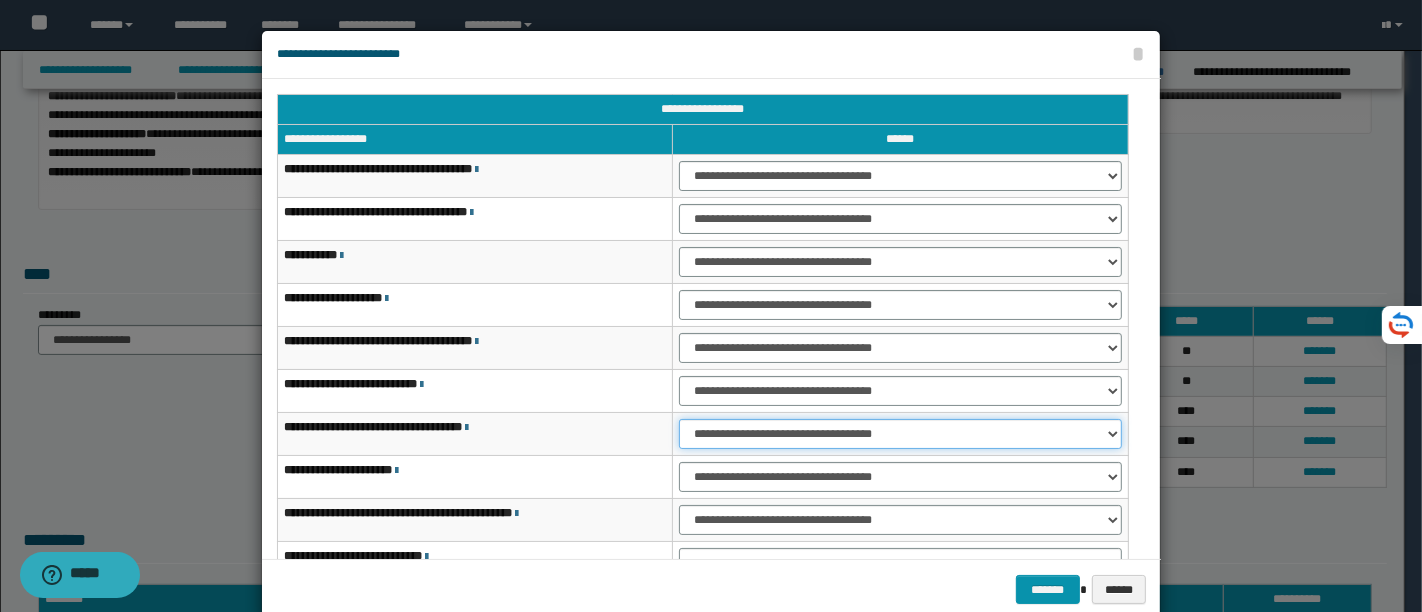 select on "***" 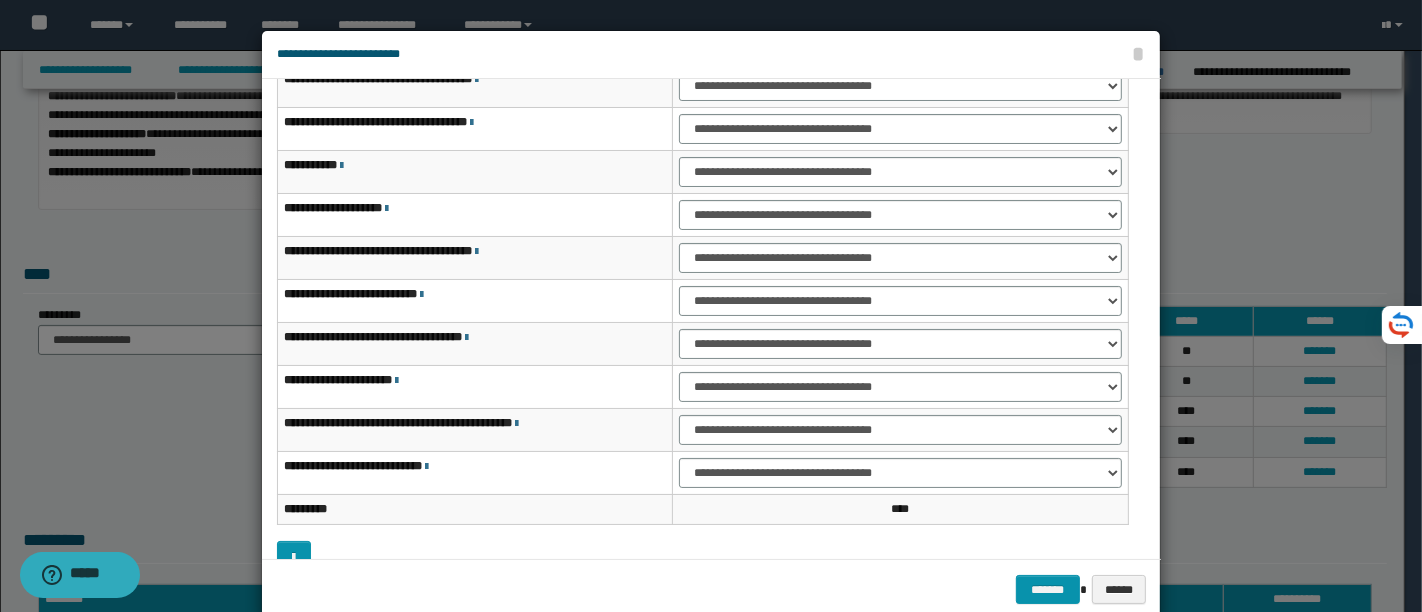 scroll, scrollTop: 113, scrollLeft: 0, axis: vertical 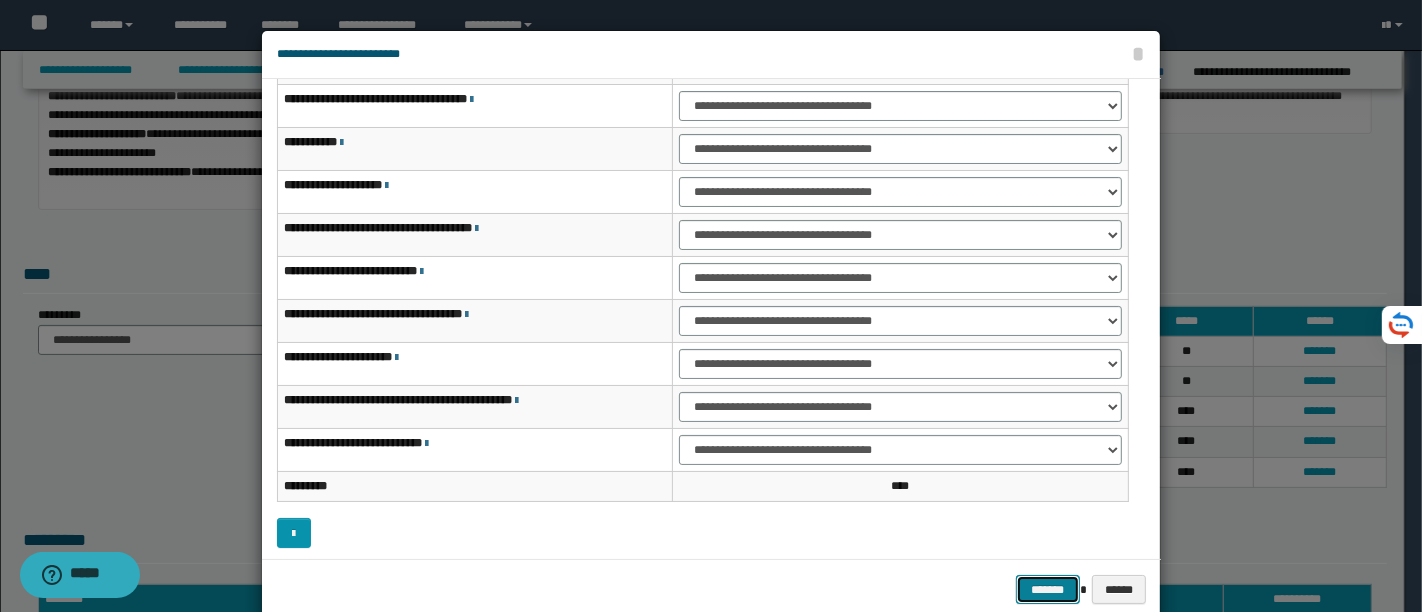 click on "*******" at bounding box center (1048, 589) 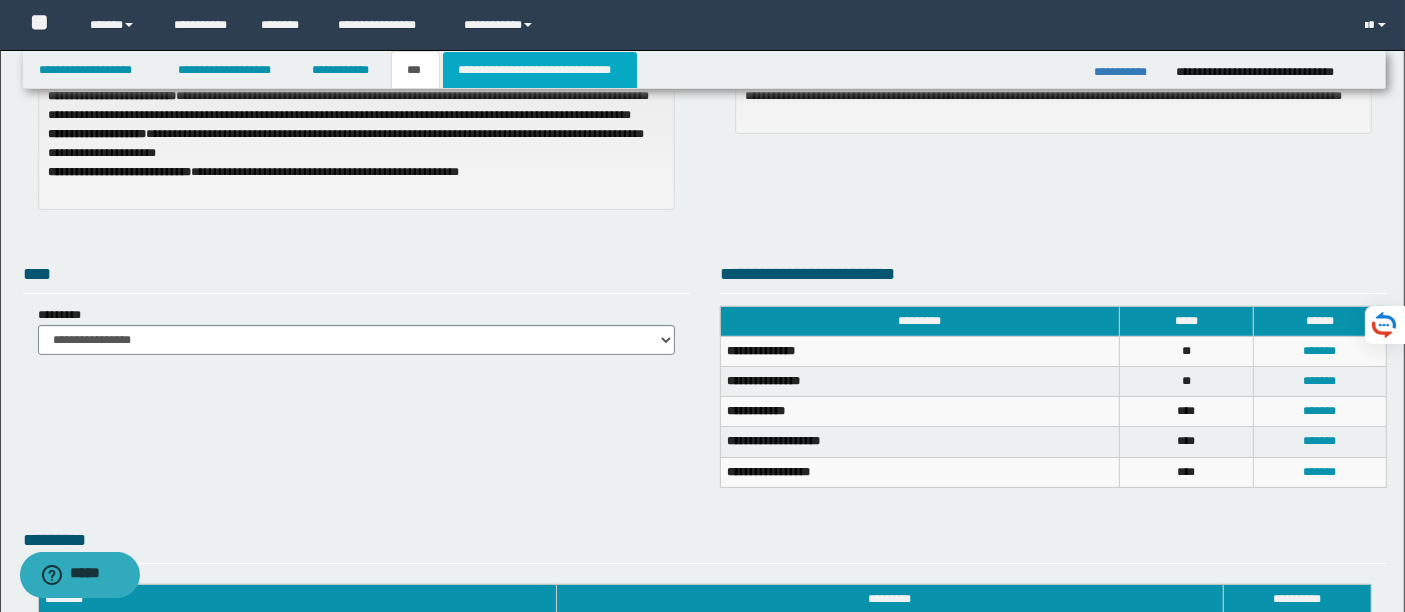 click on "**********" at bounding box center [540, 70] 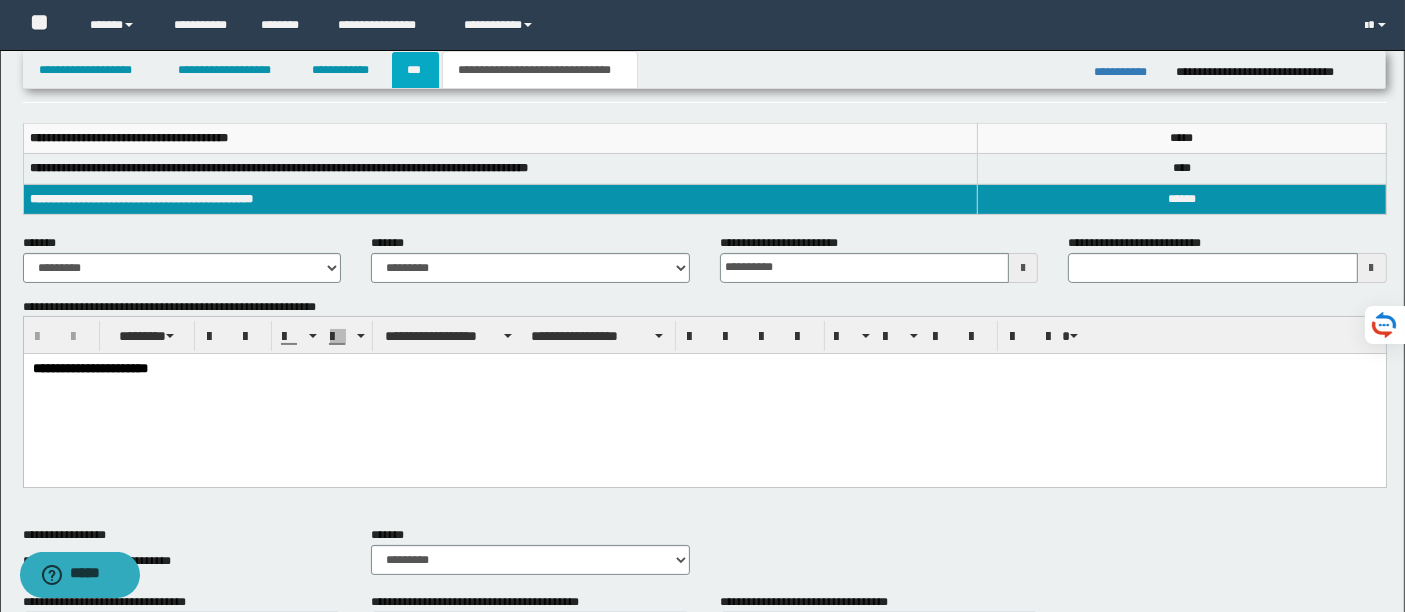 click on "***" at bounding box center (415, 70) 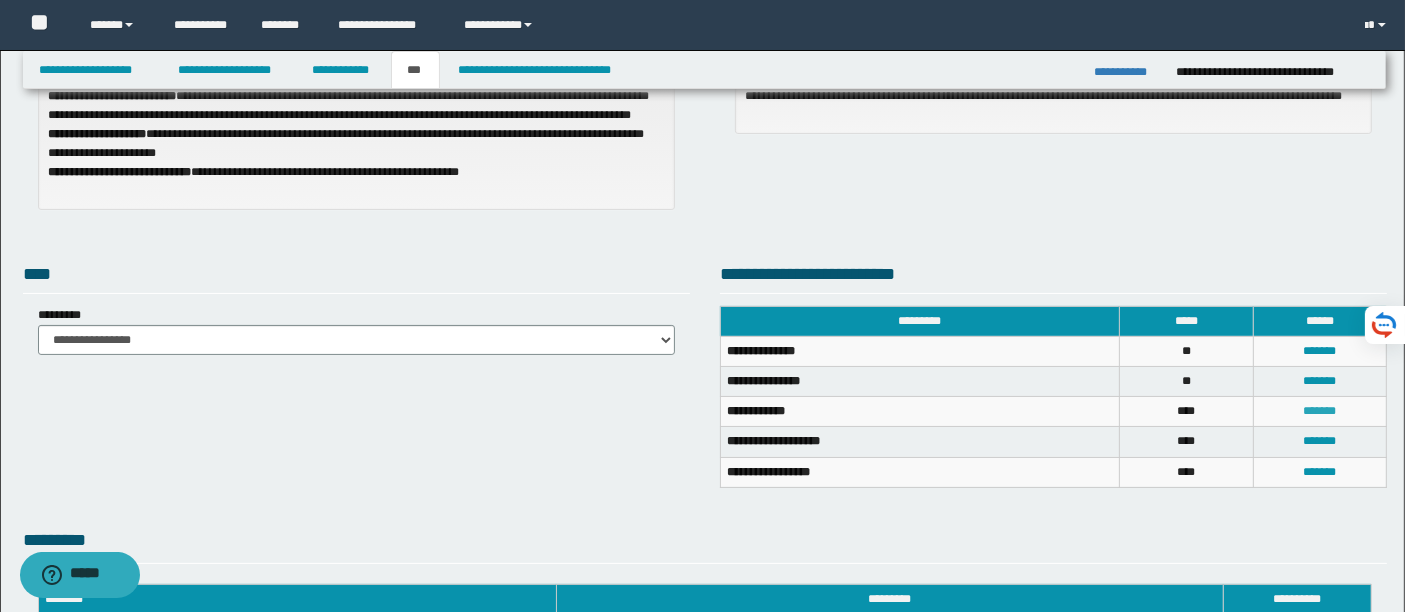 click on "*******" at bounding box center [1319, 411] 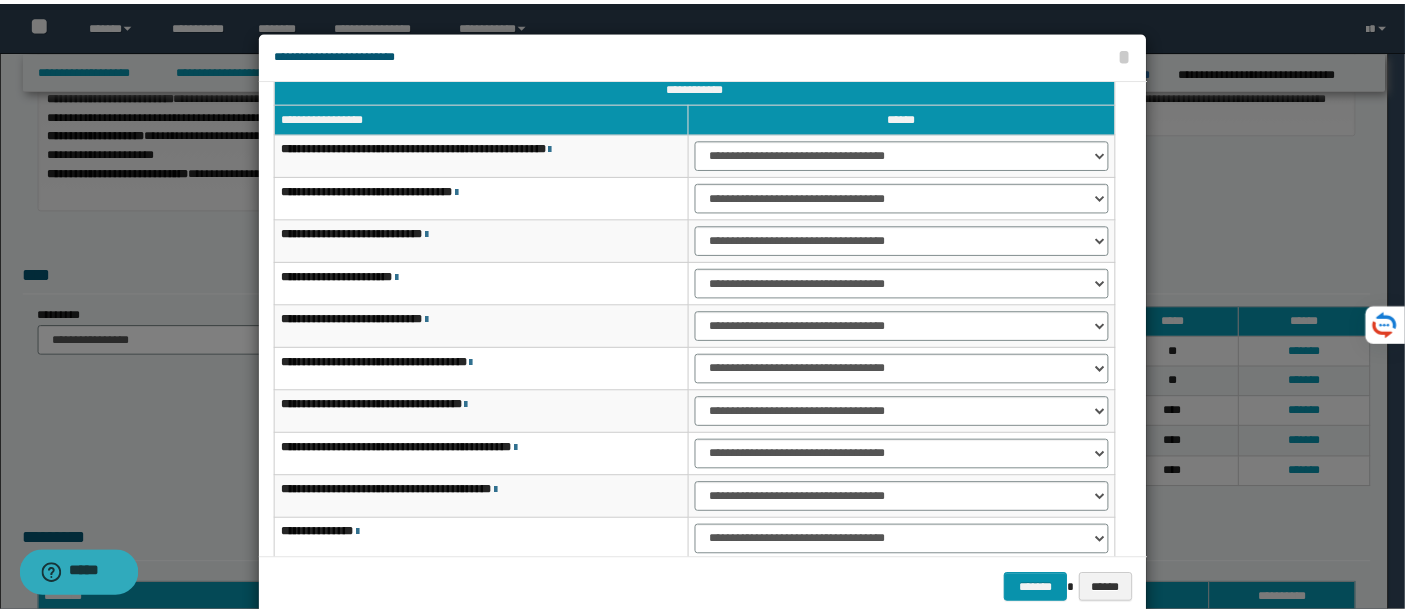 scroll, scrollTop: 14, scrollLeft: 0, axis: vertical 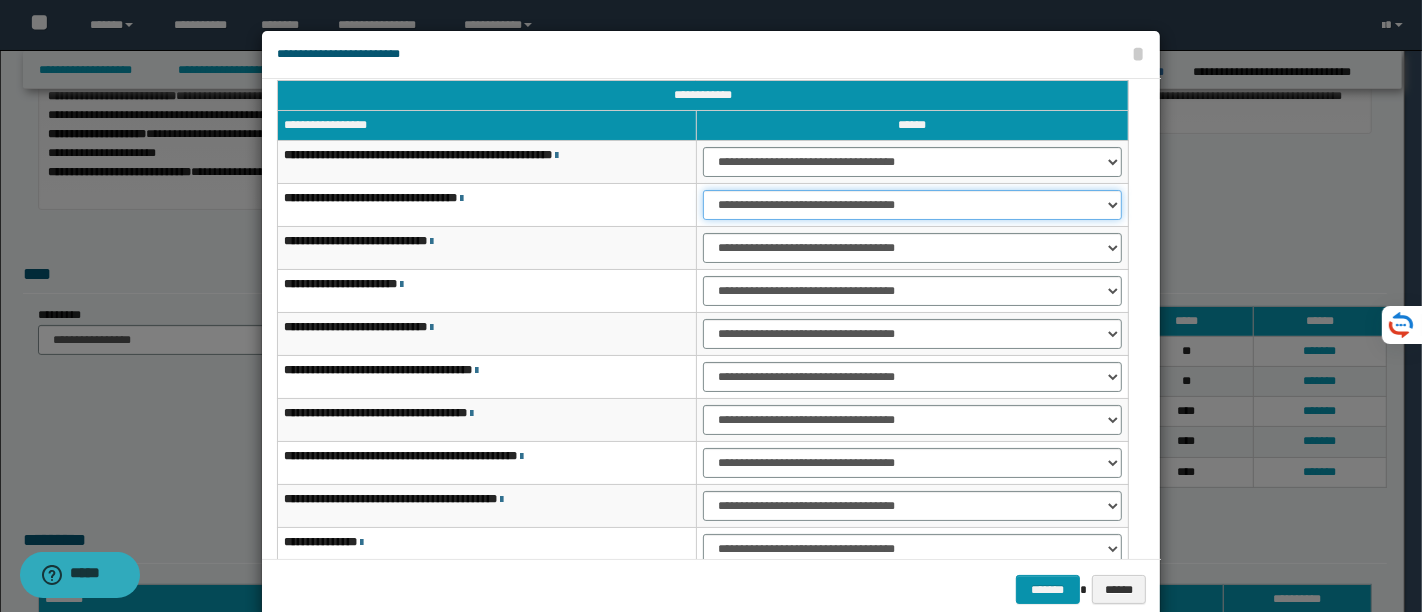 click on "**********" at bounding box center (912, 205) 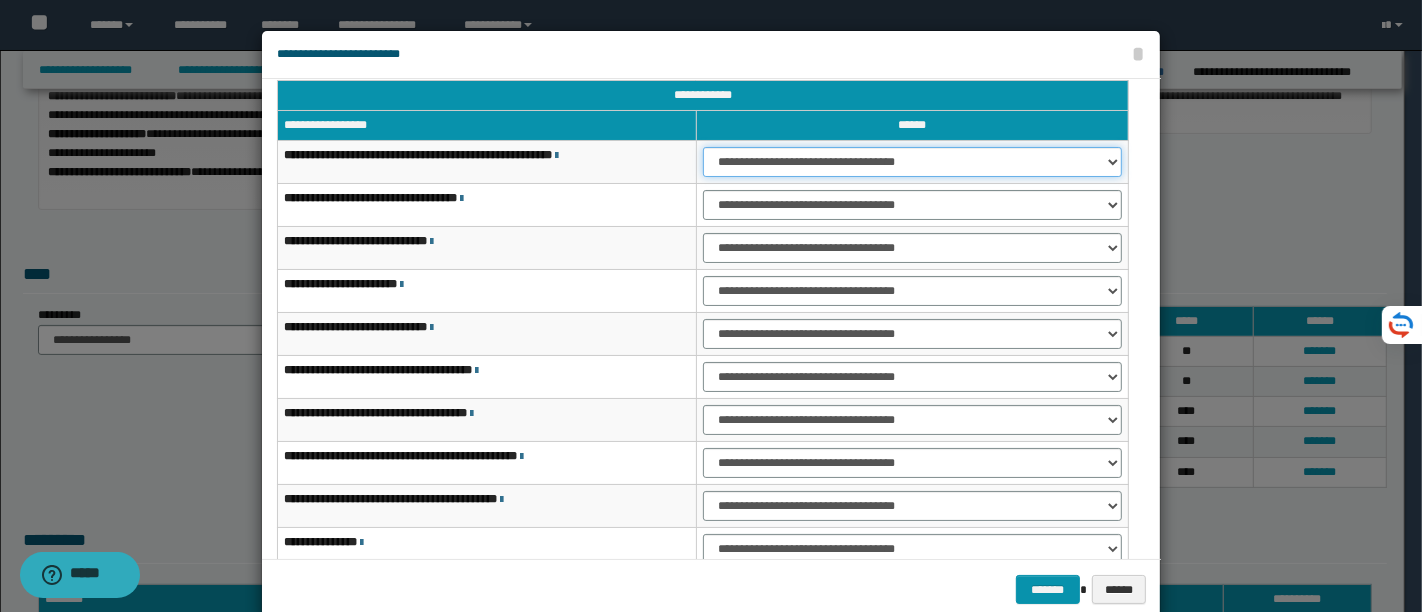 click on "**********" at bounding box center [912, 162] 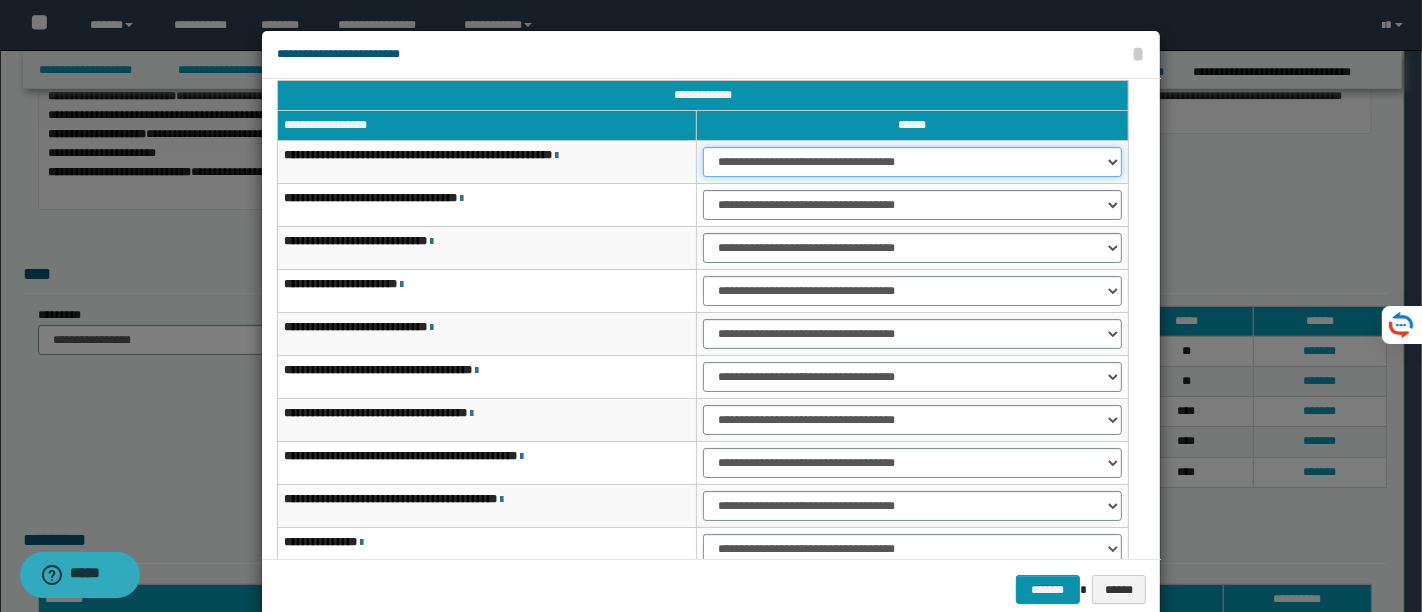 select on "***" 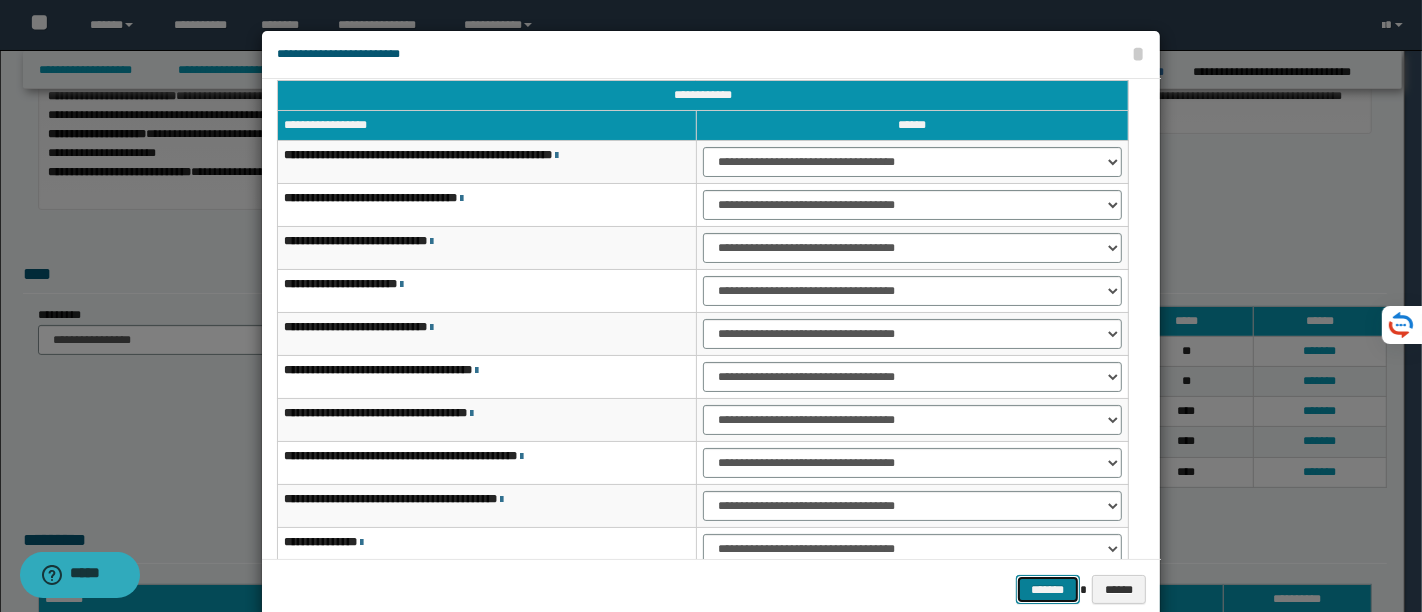 click on "*******" at bounding box center (1048, 589) 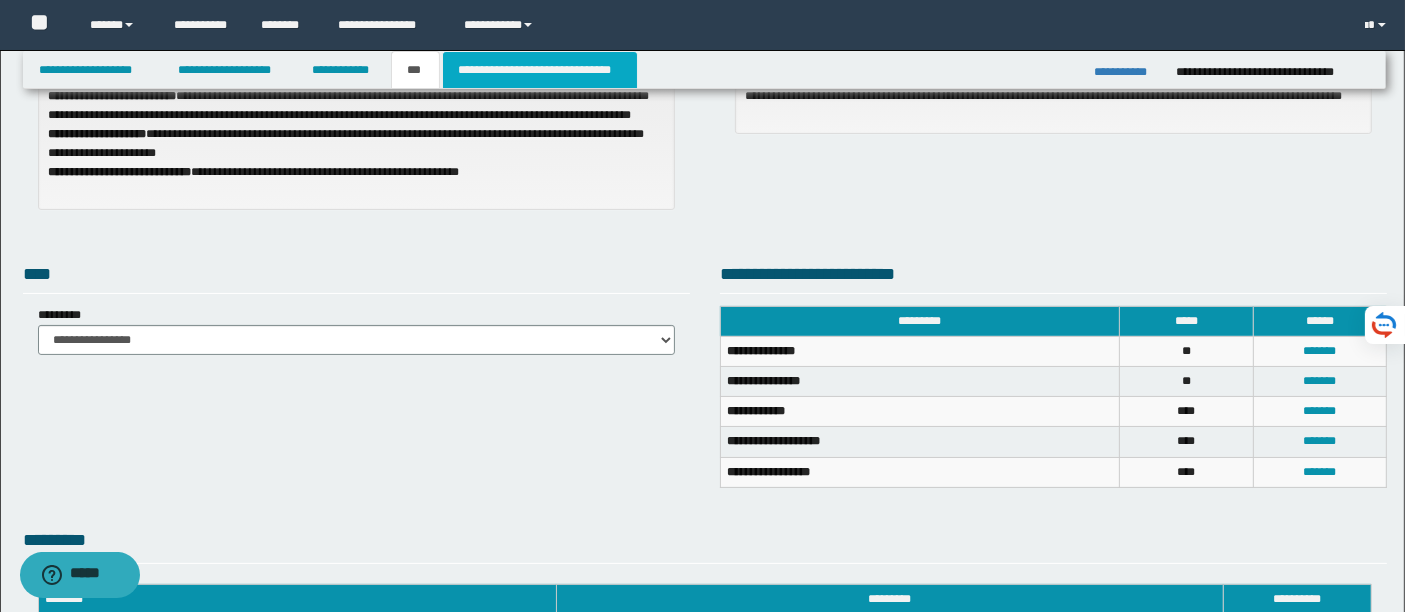 click on "**********" at bounding box center [540, 70] 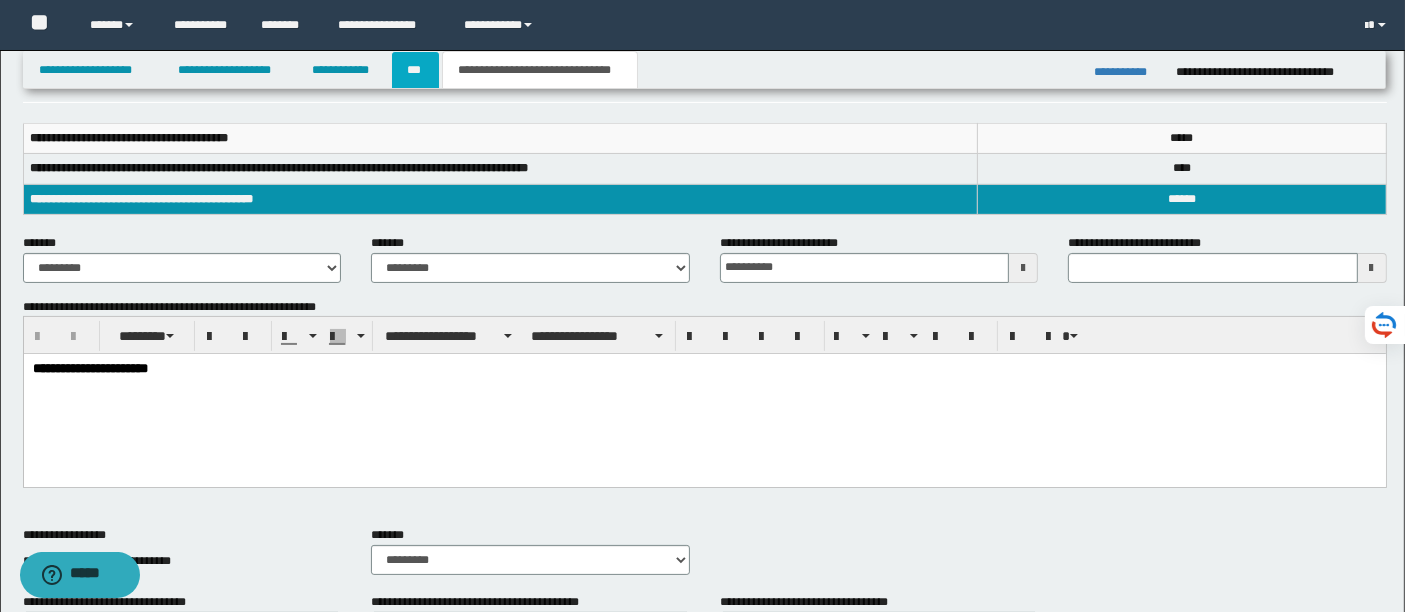 click on "***" at bounding box center [415, 70] 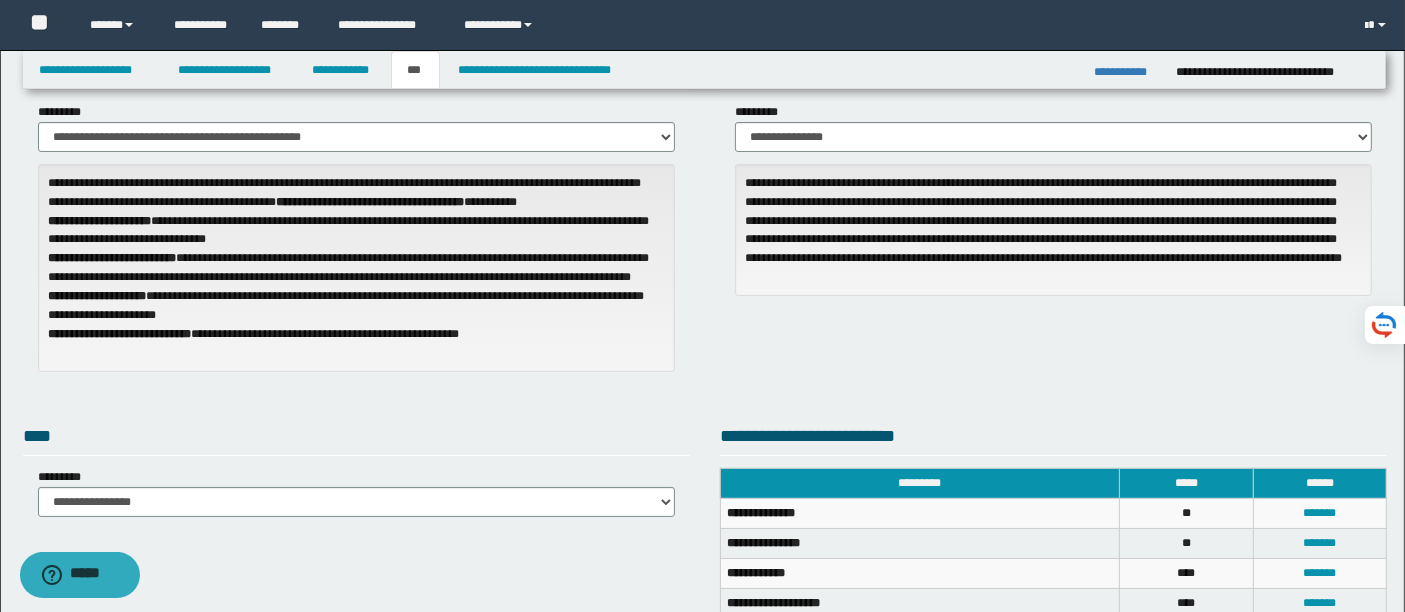 scroll, scrollTop: 80, scrollLeft: 0, axis: vertical 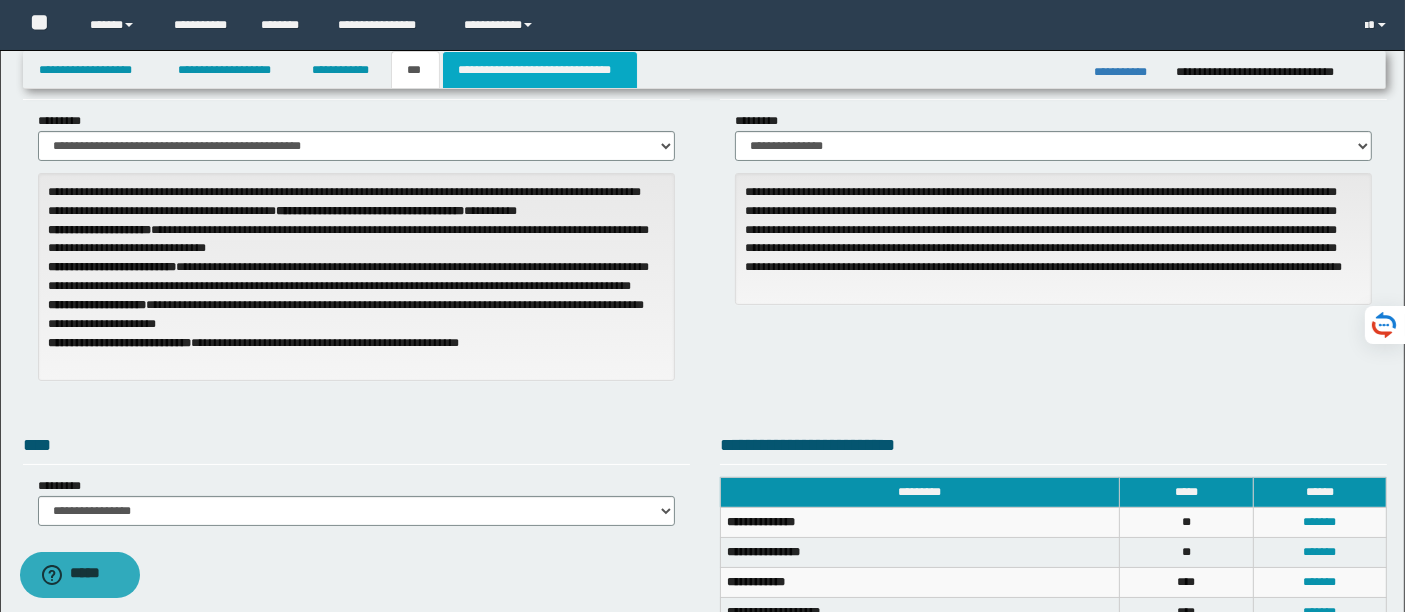 click on "**********" at bounding box center [540, 70] 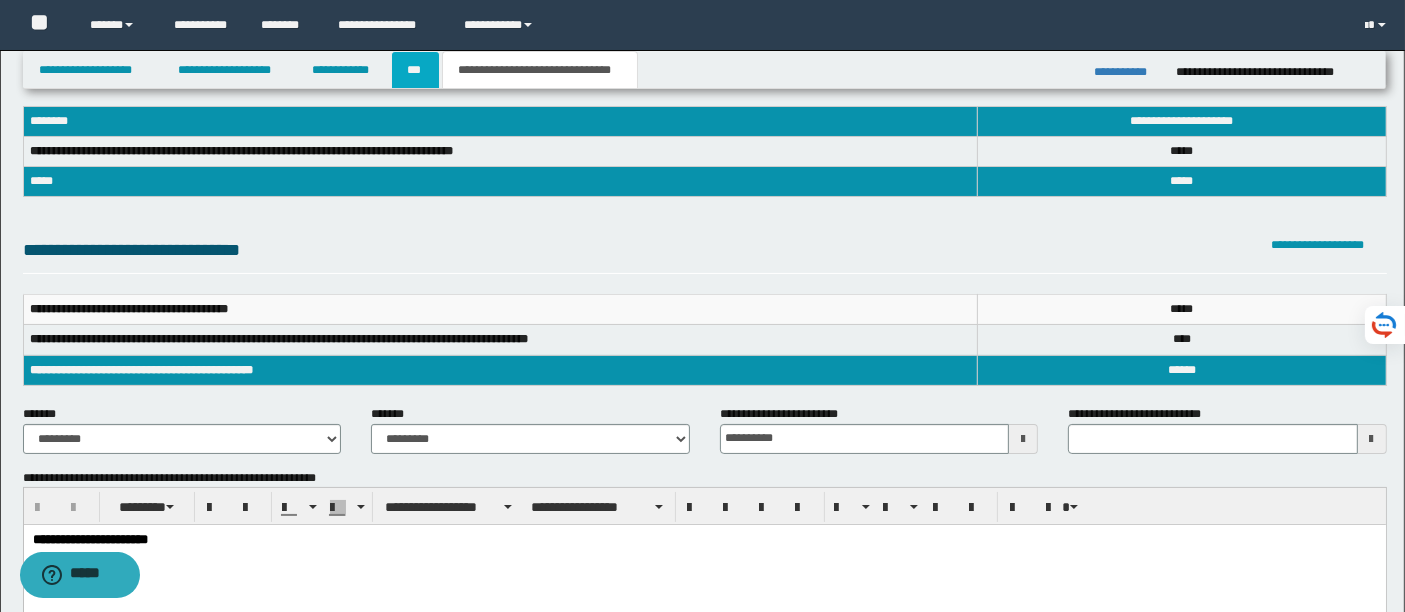 click on "***" at bounding box center [415, 70] 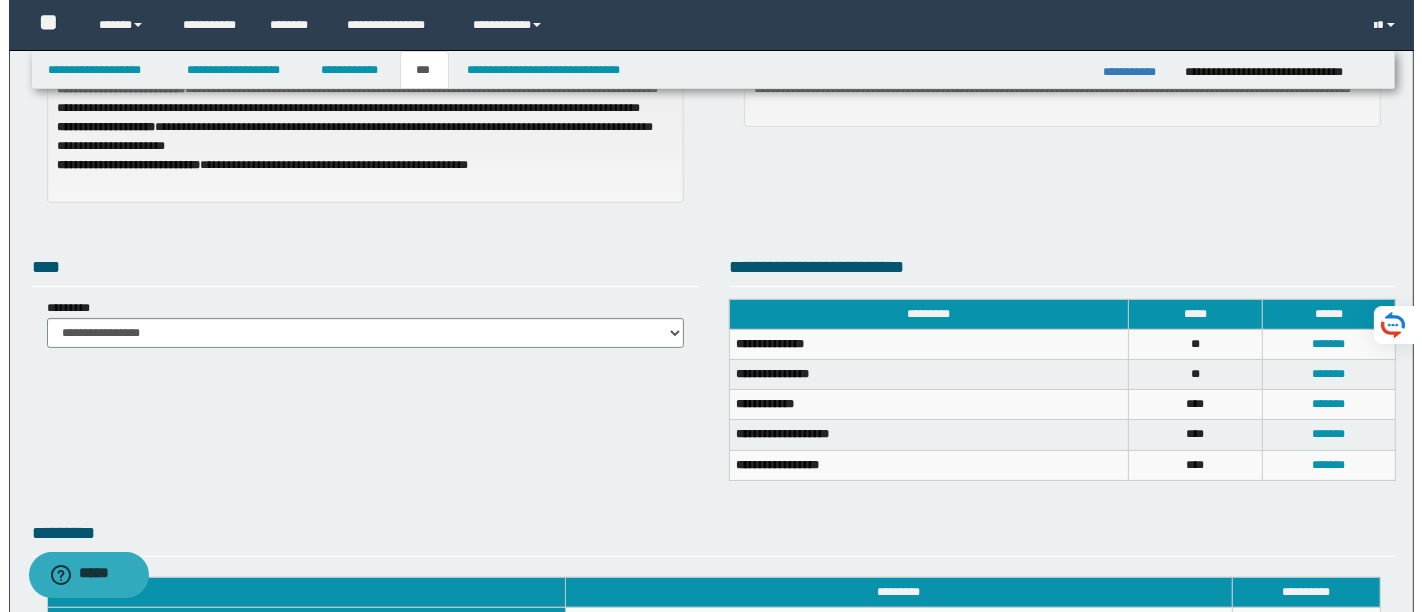 scroll, scrollTop: 279, scrollLeft: 0, axis: vertical 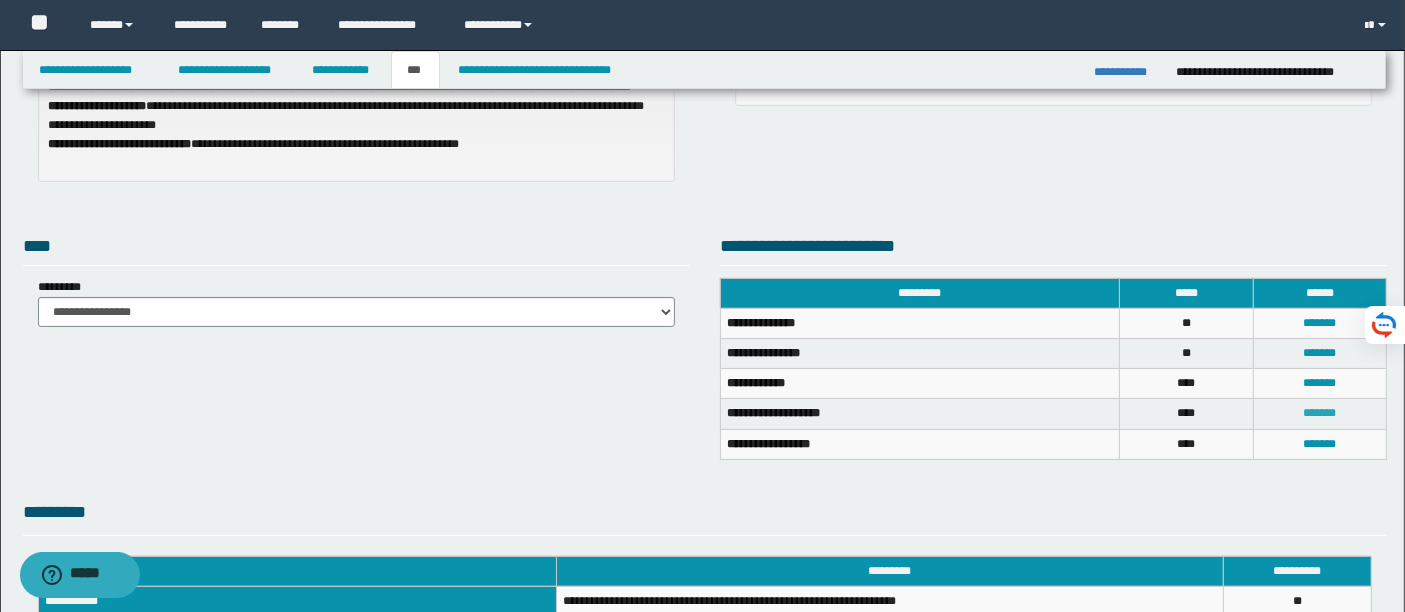 click on "*******" at bounding box center (1319, 413) 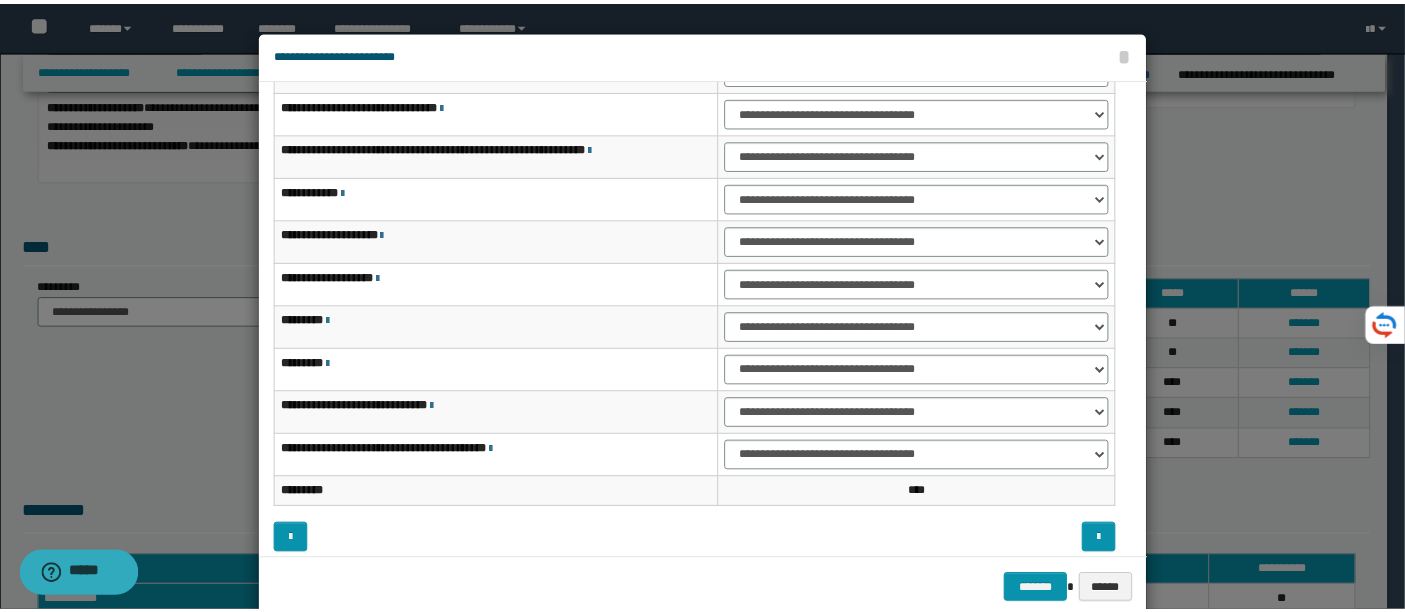 scroll, scrollTop: 105, scrollLeft: 0, axis: vertical 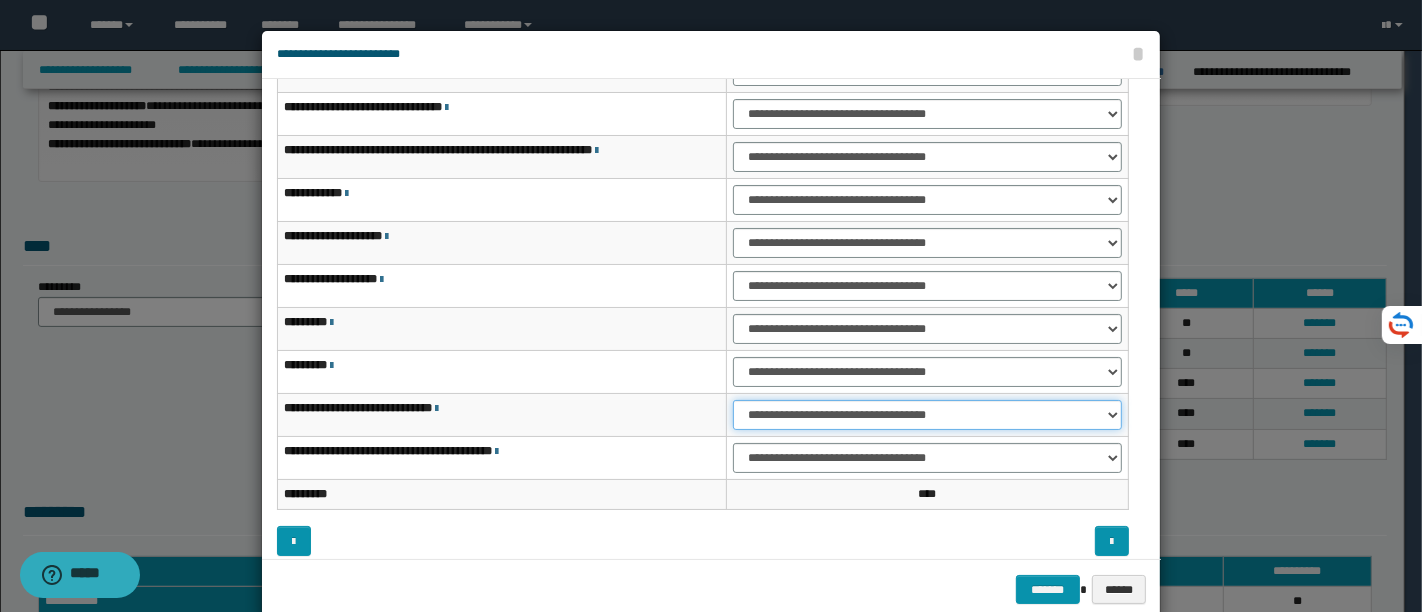 click on "**********" at bounding box center [927, 415] 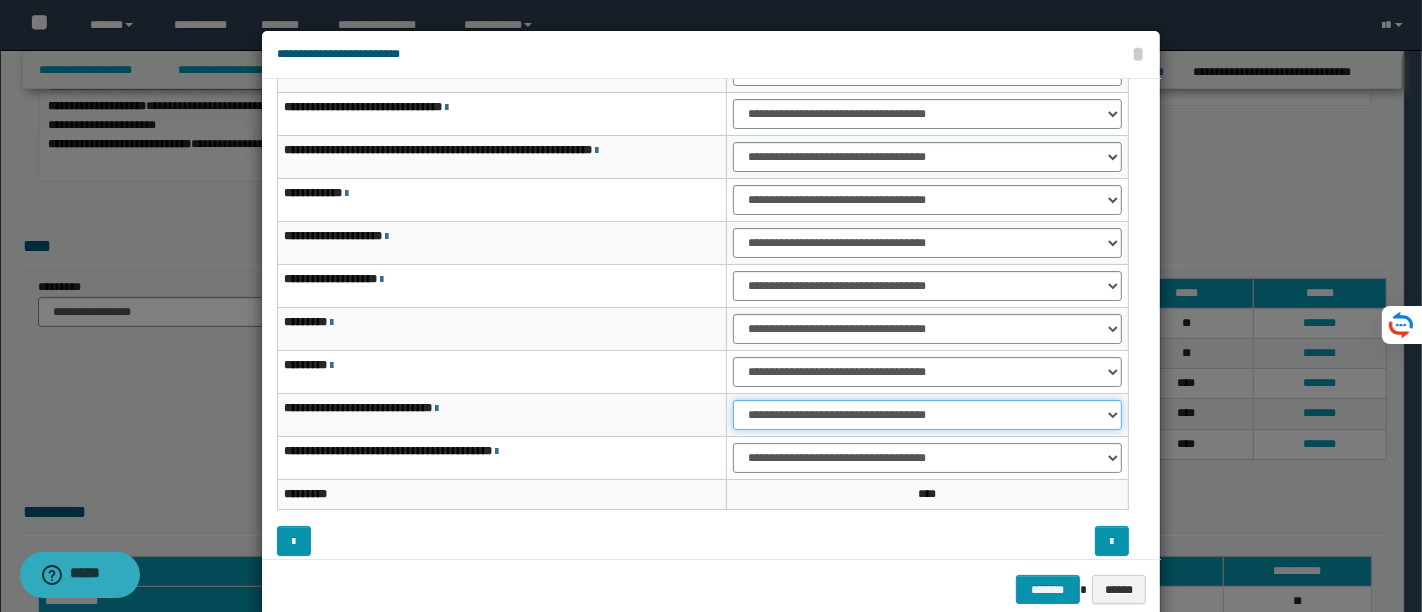 select on "***" 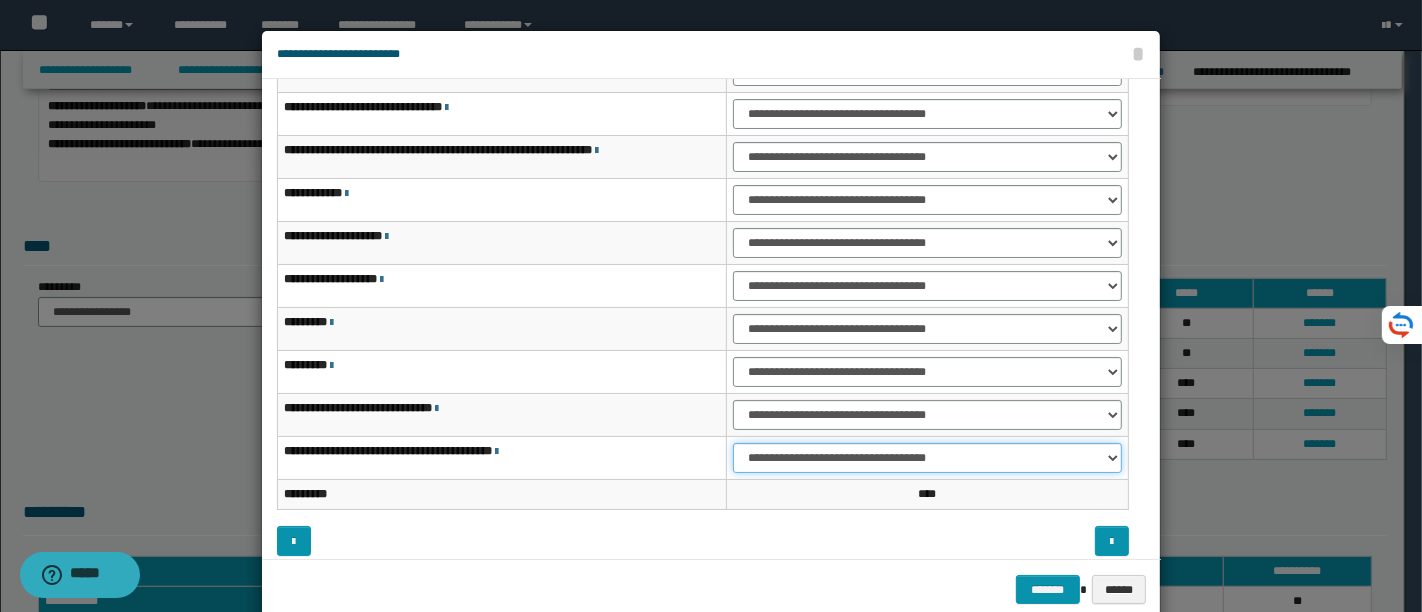 click on "**********" at bounding box center [927, 458] 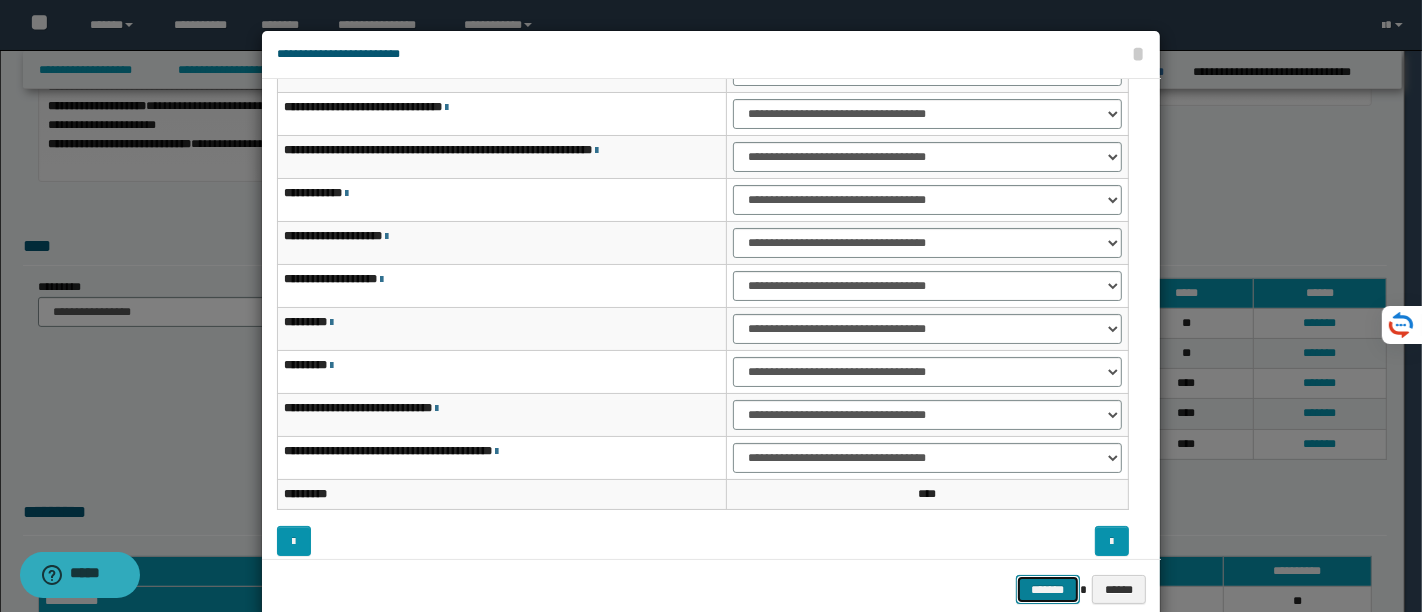 click on "*******" at bounding box center (1048, 589) 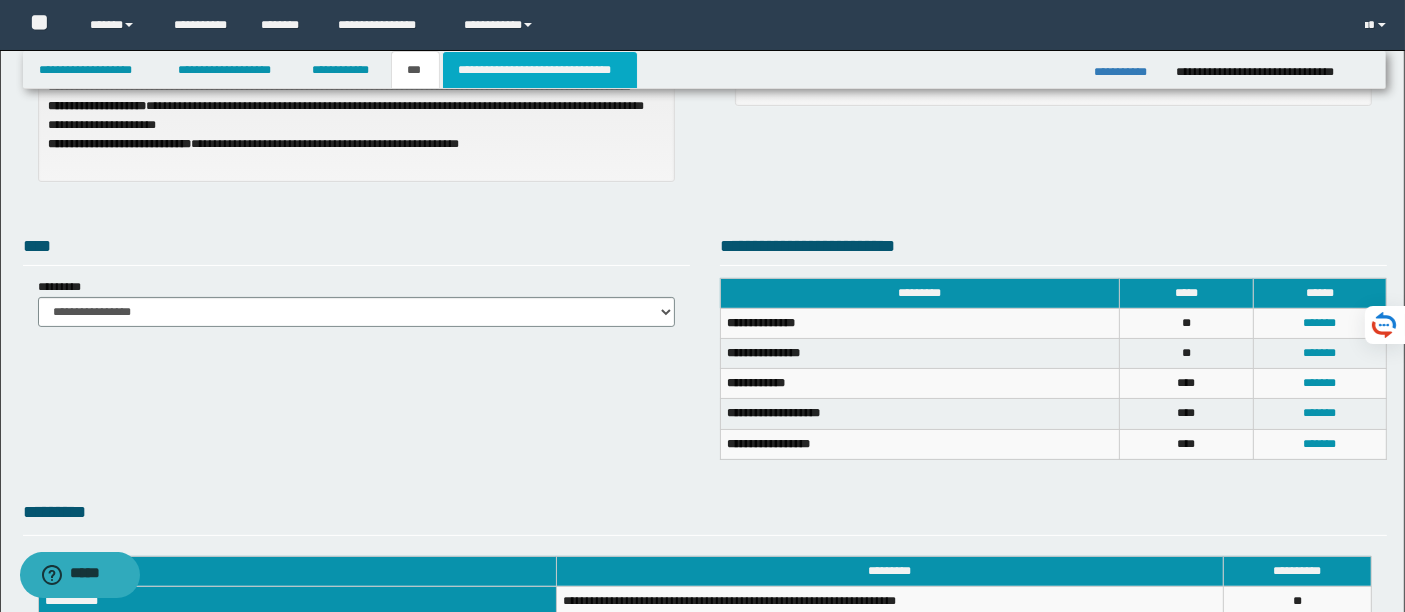 click on "**********" at bounding box center (540, 70) 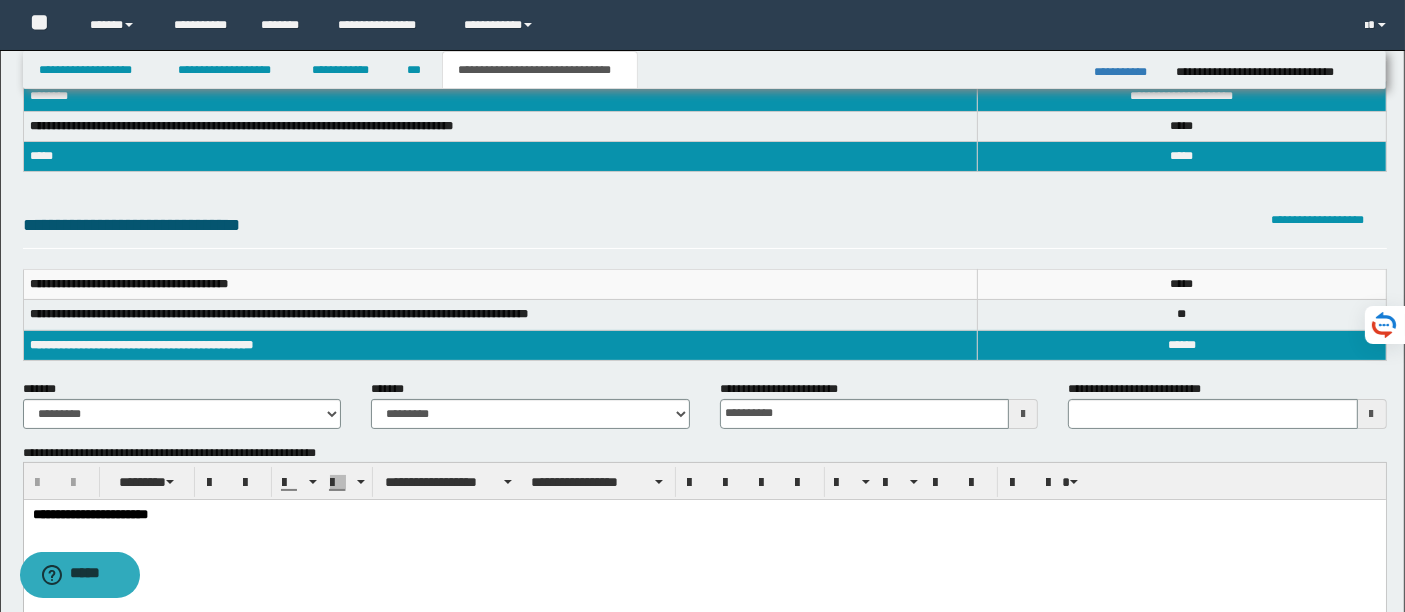 scroll, scrollTop: 94, scrollLeft: 0, axis: vertical 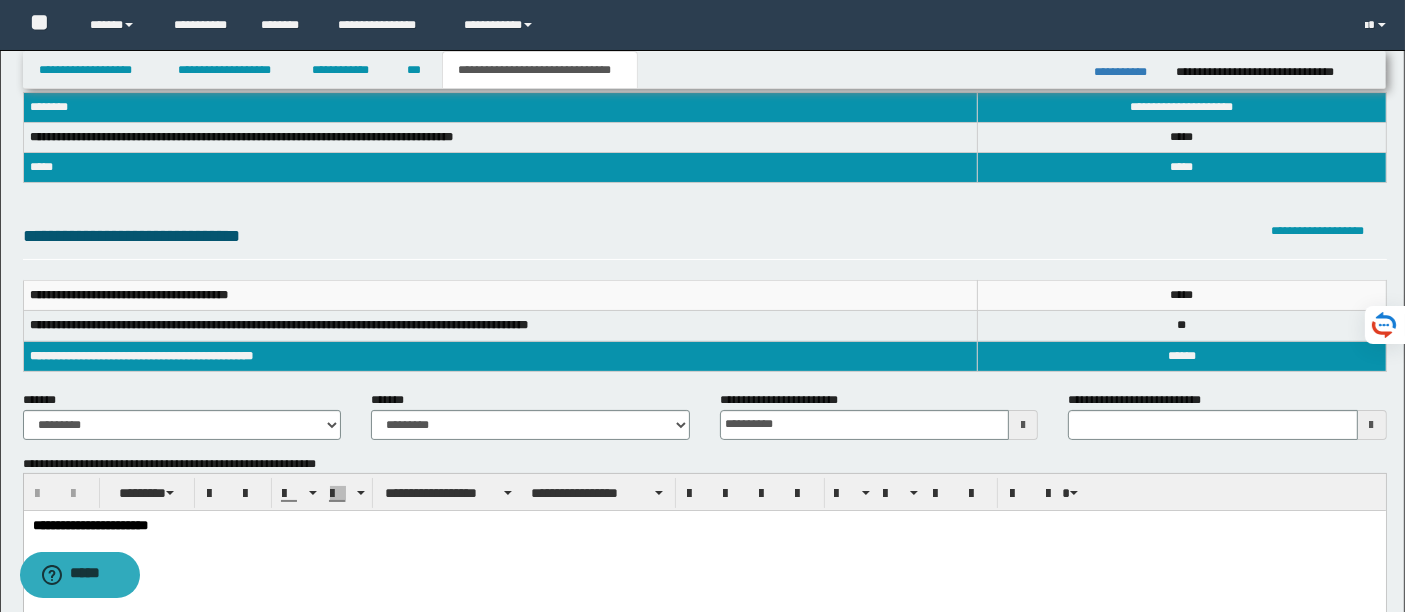 type 